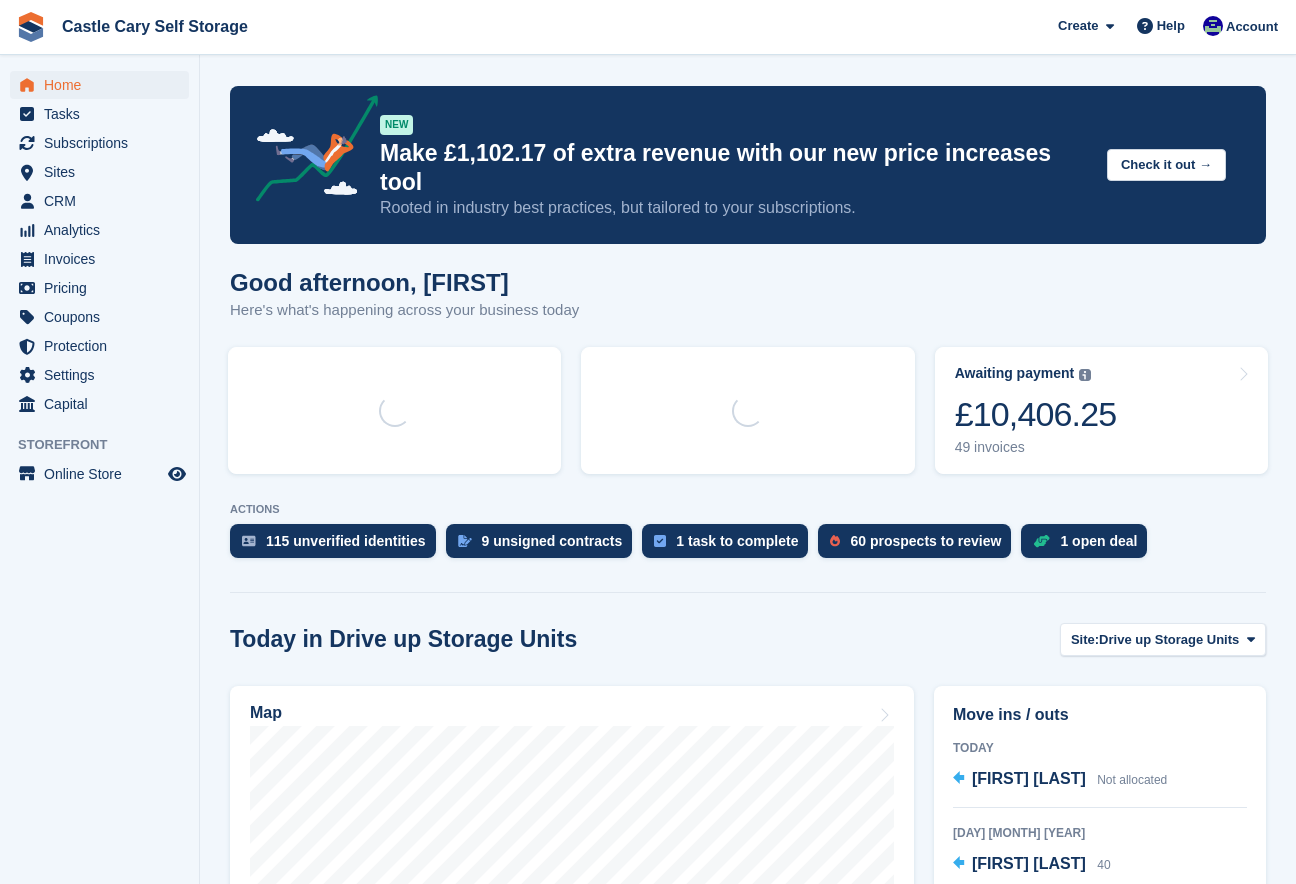 scroll, scrollTop: 0, scrollLeft: 0, axis: both 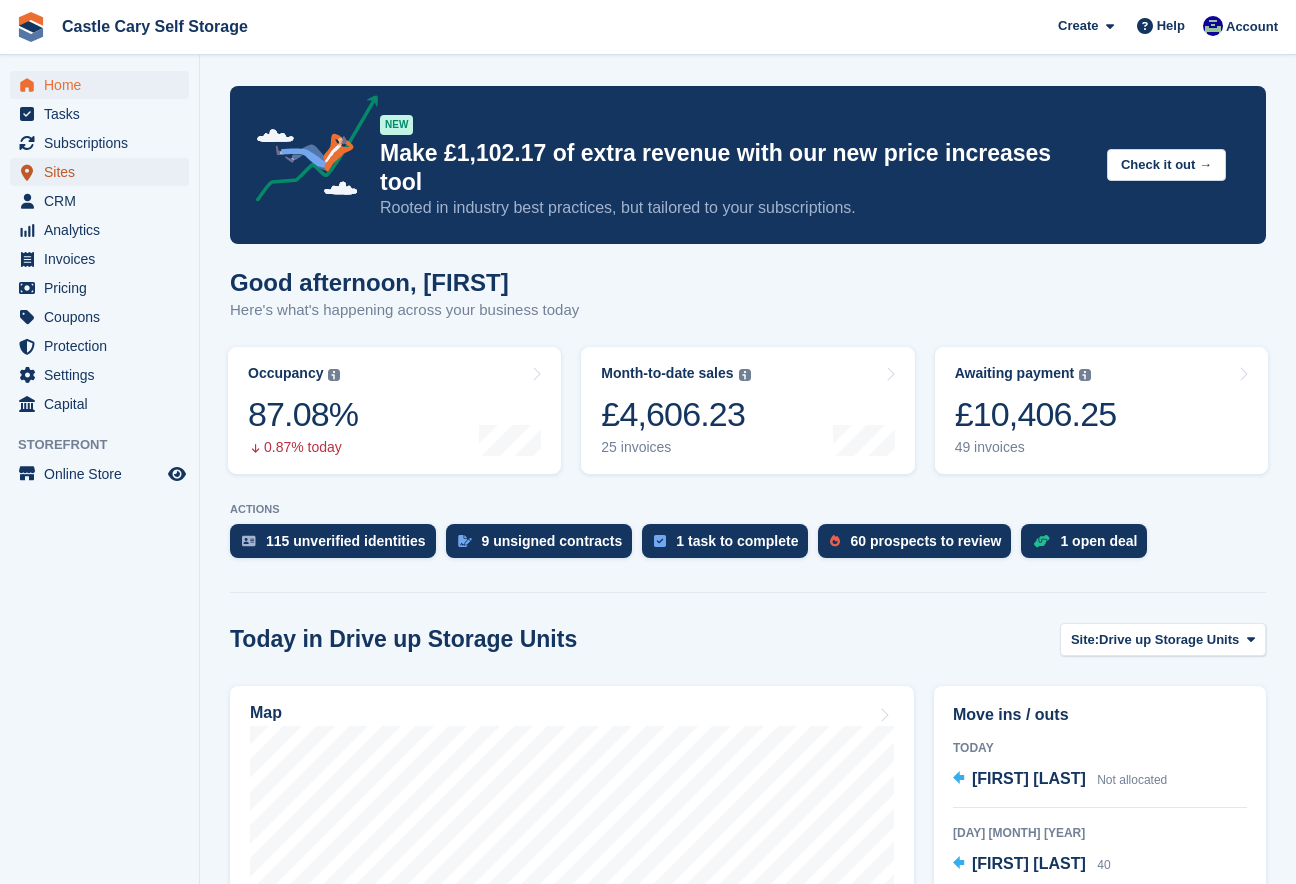 click on "Sites" at bounding box center [104, 172] 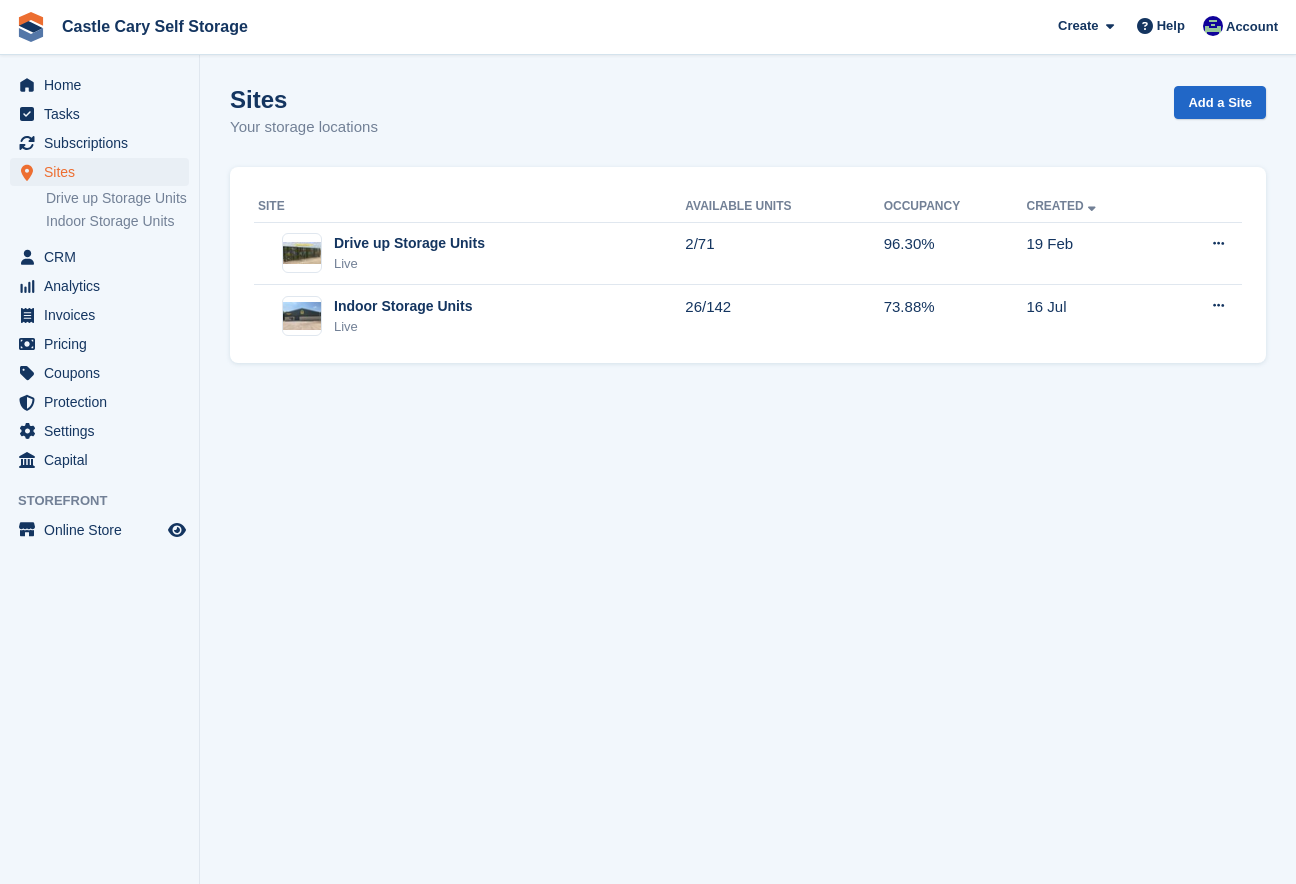 scroll, scrollTop: 0, scrollLeft: 0, axis: both 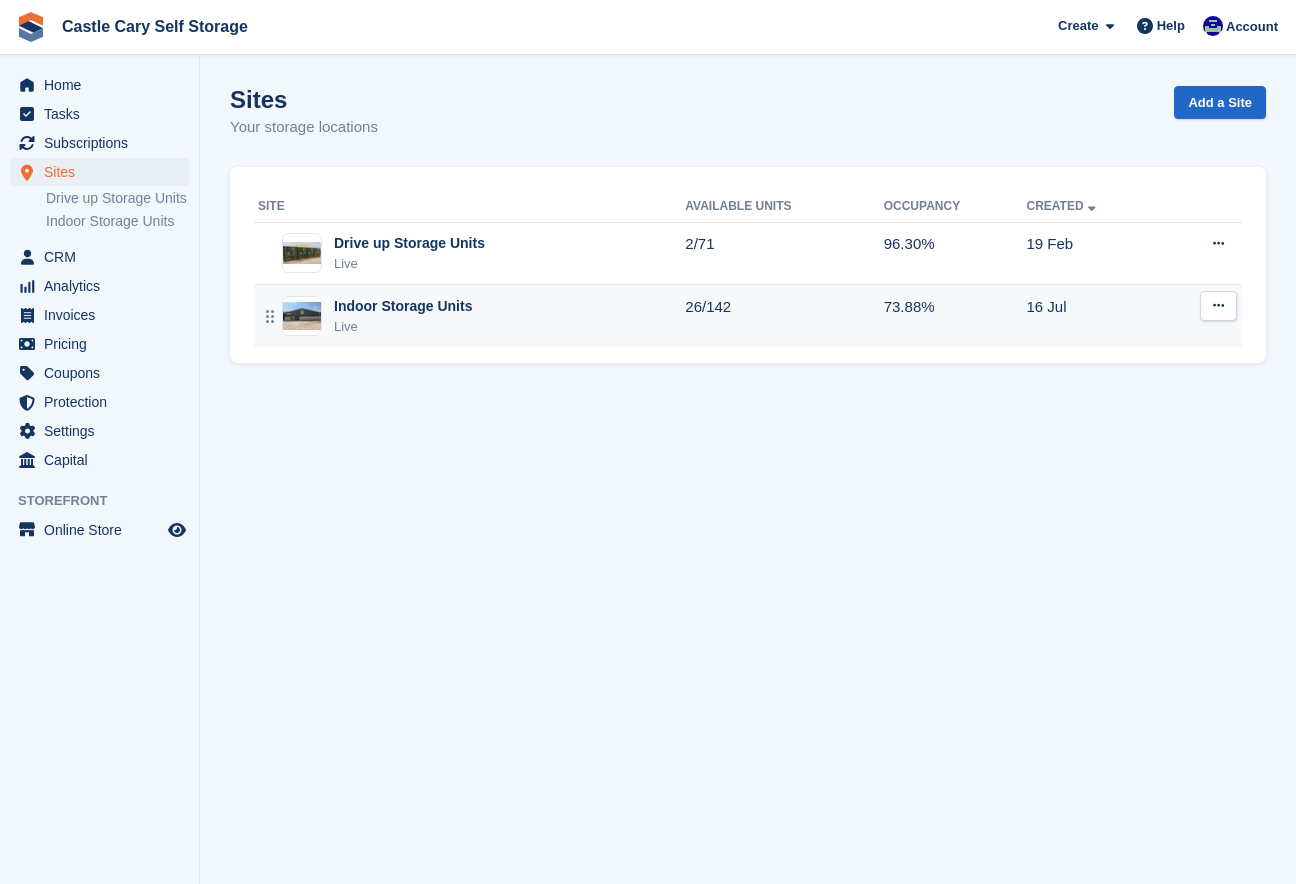 click on "Indoor Storage Units" at bounding box center (403, 306) 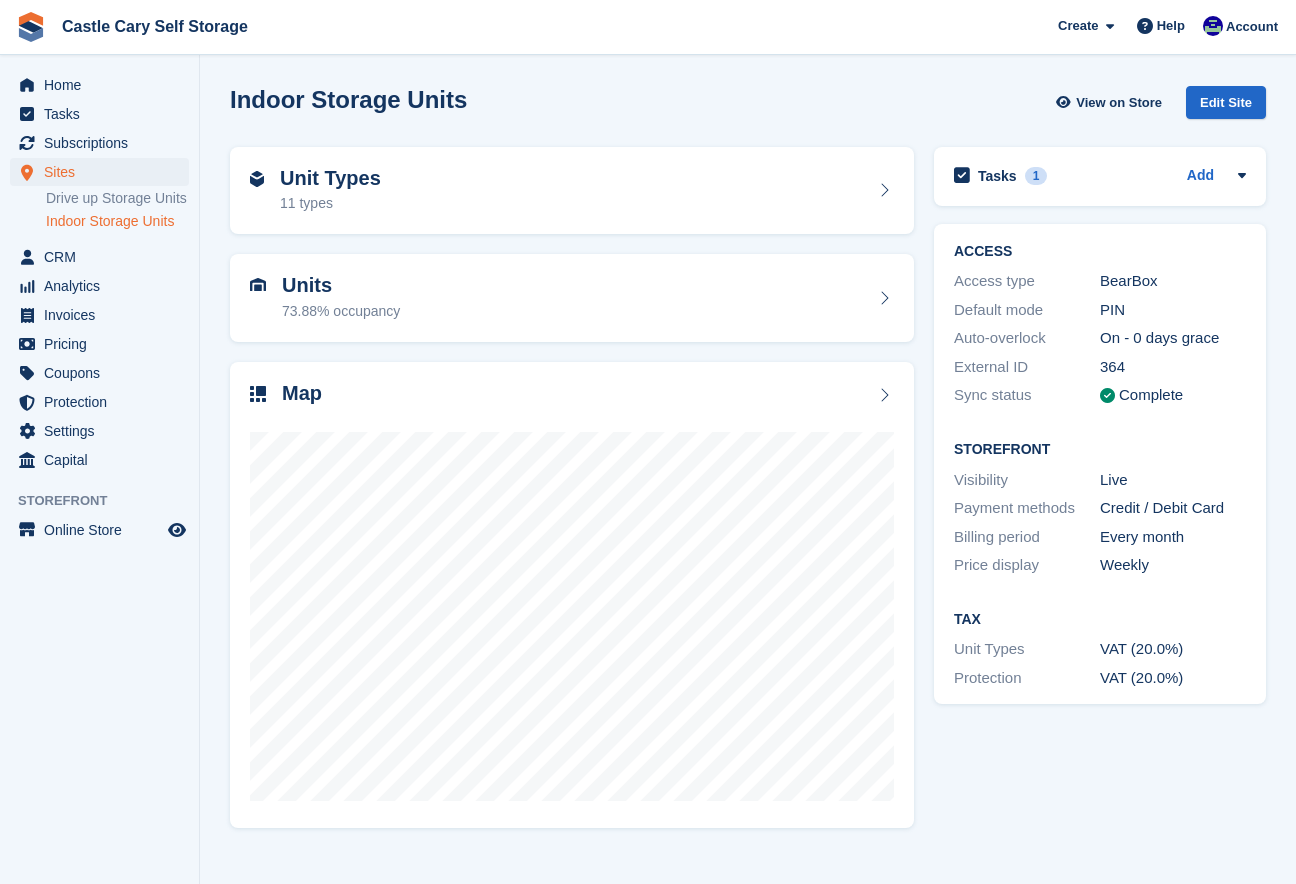 scroll, scrollTop: 0, scrollLeft: 0, axis: both 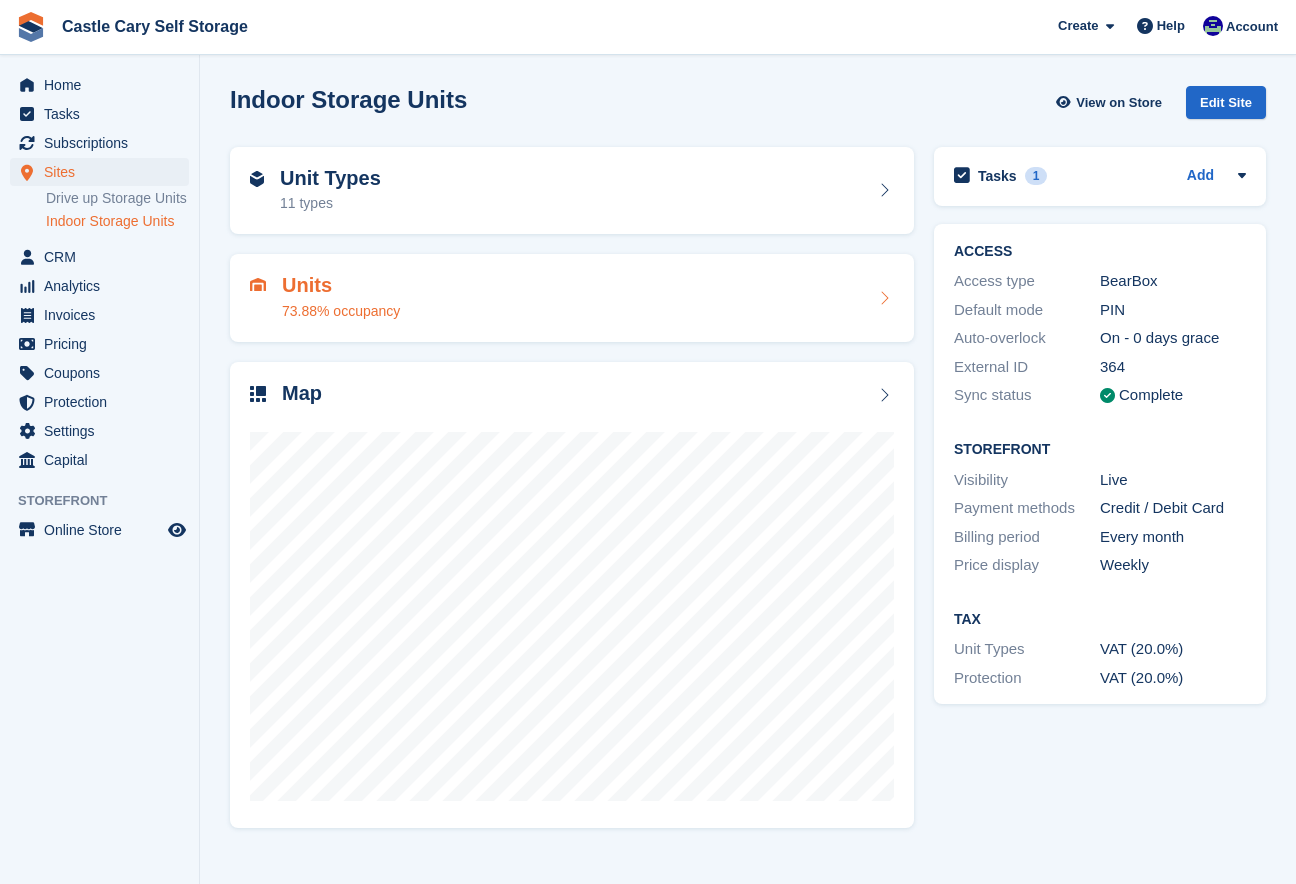 click on "Units
73.88% occupancy" at bounding box center [572, 298] 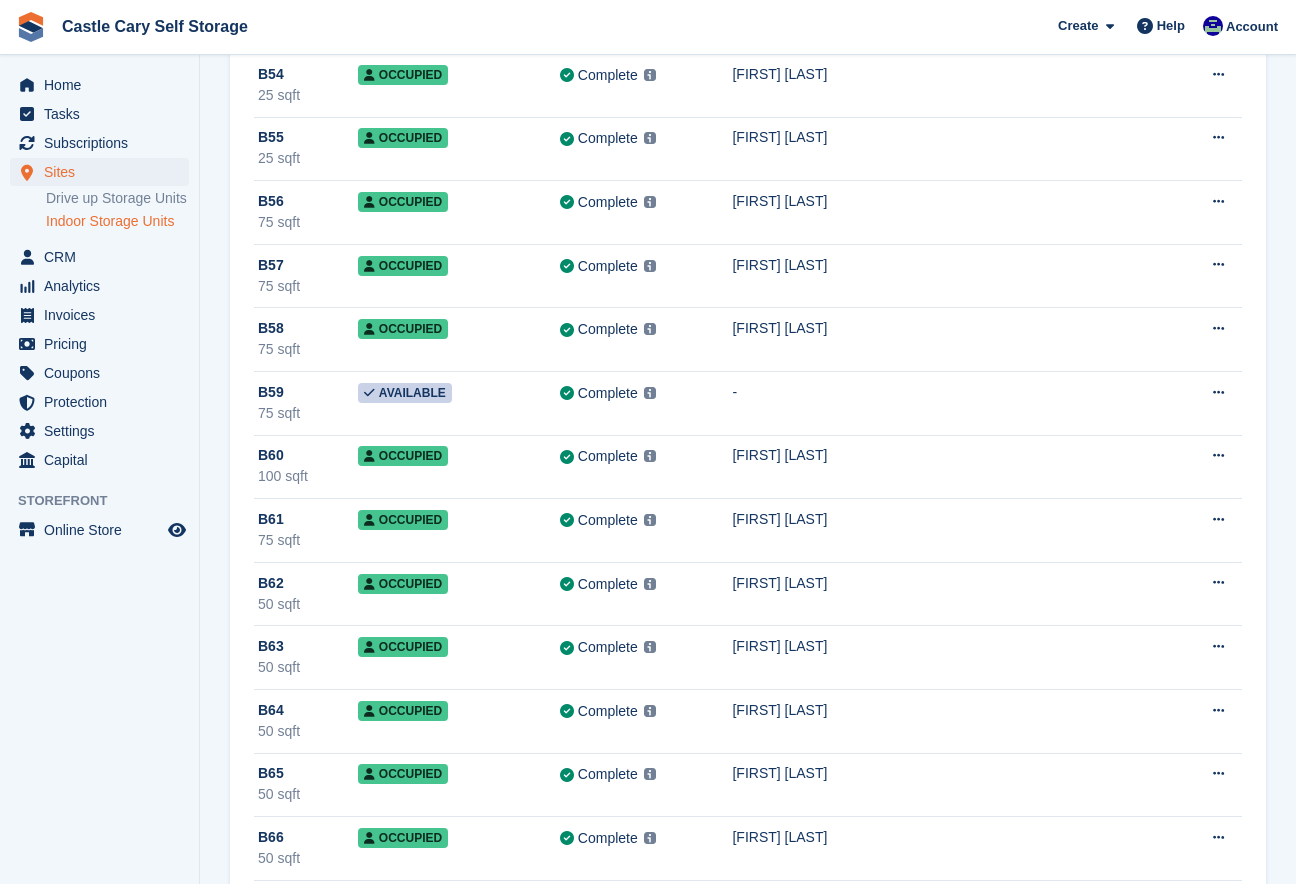 scroll, scrollTop: 7516, scrollLeft: 0, axis: vertical 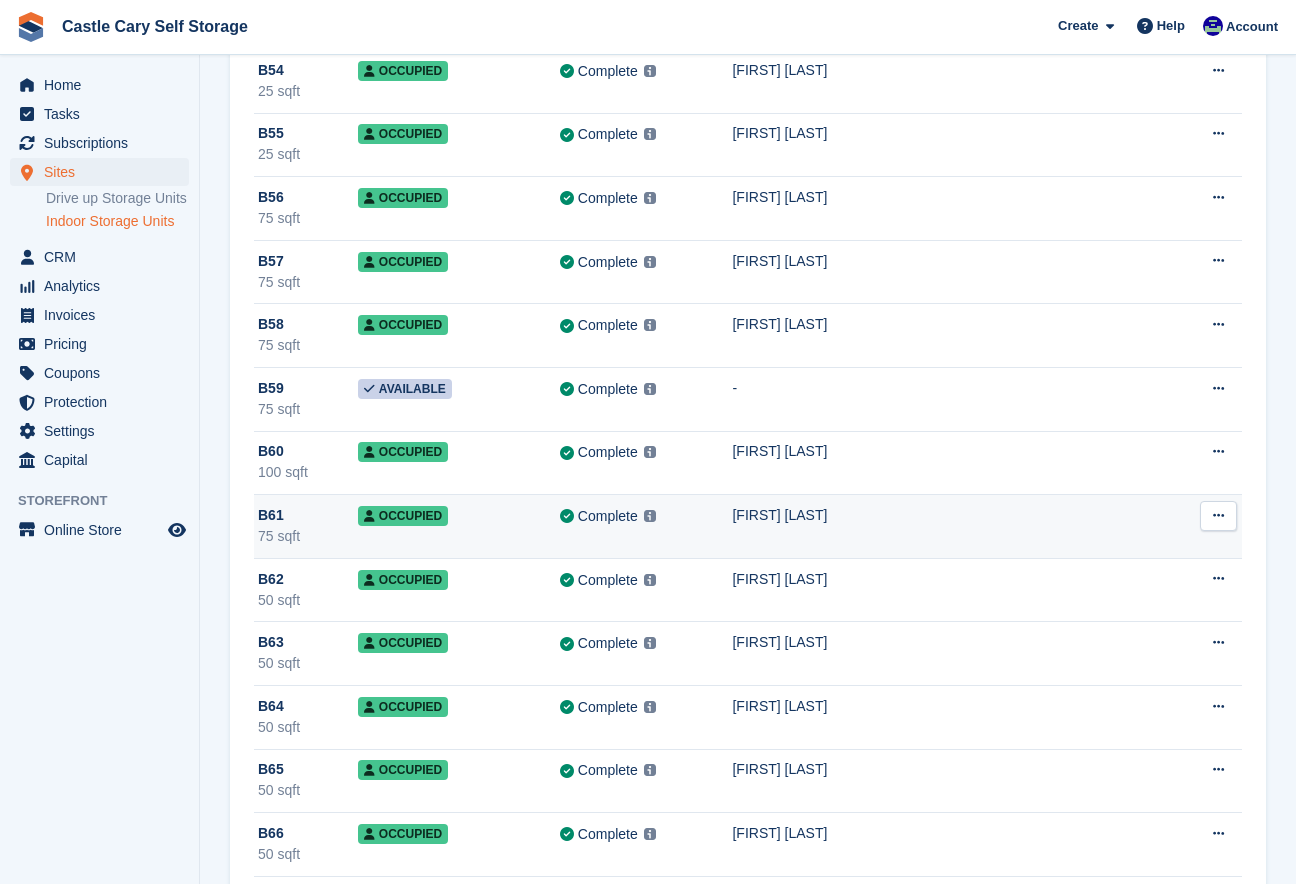 click on "[NAME] [NAME]" at bounding box center (949, 515) 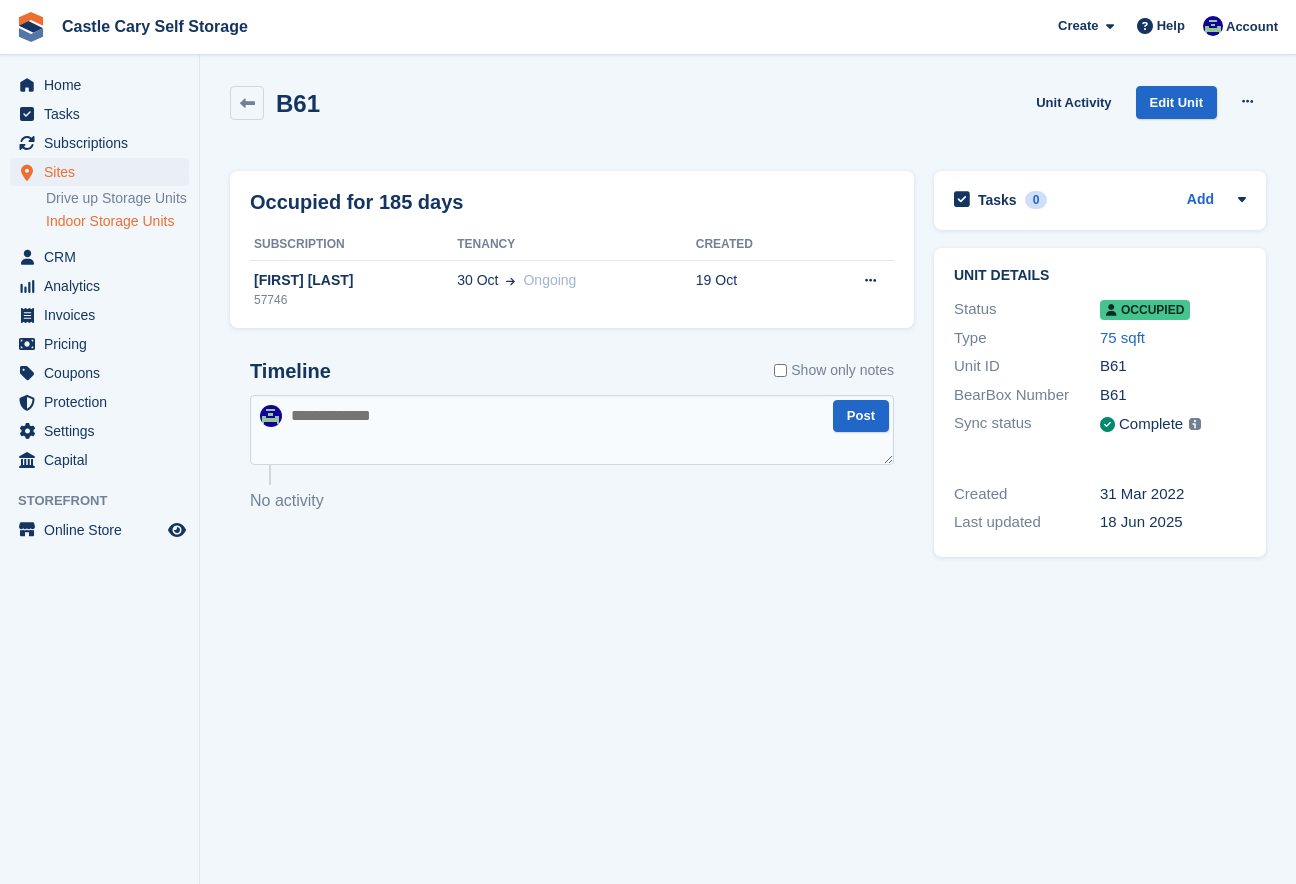 scroll, scrollTop: 0, scrollLeft: 0, axis: both 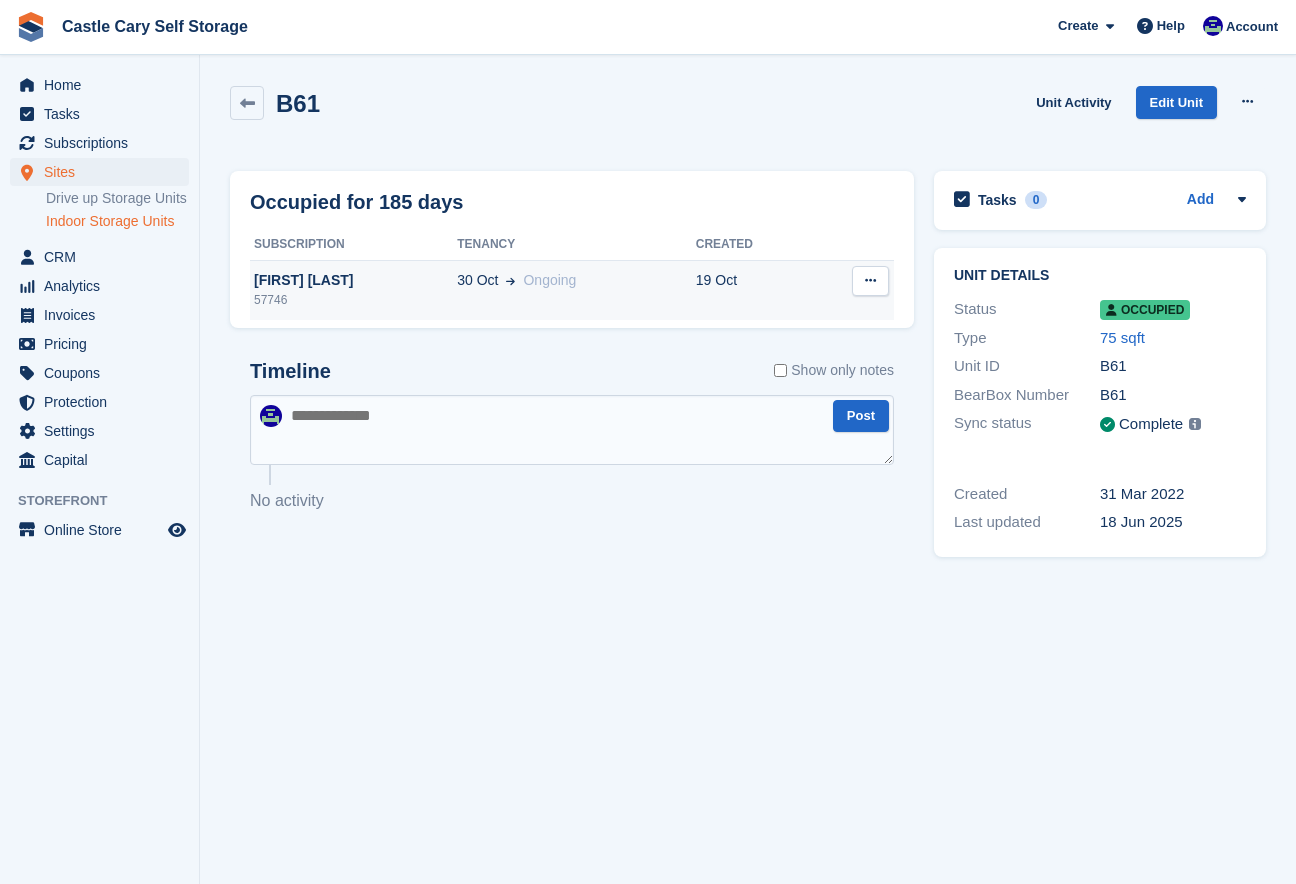 click on "[FIRST] [LAST]" at bounding box center (353, 280) 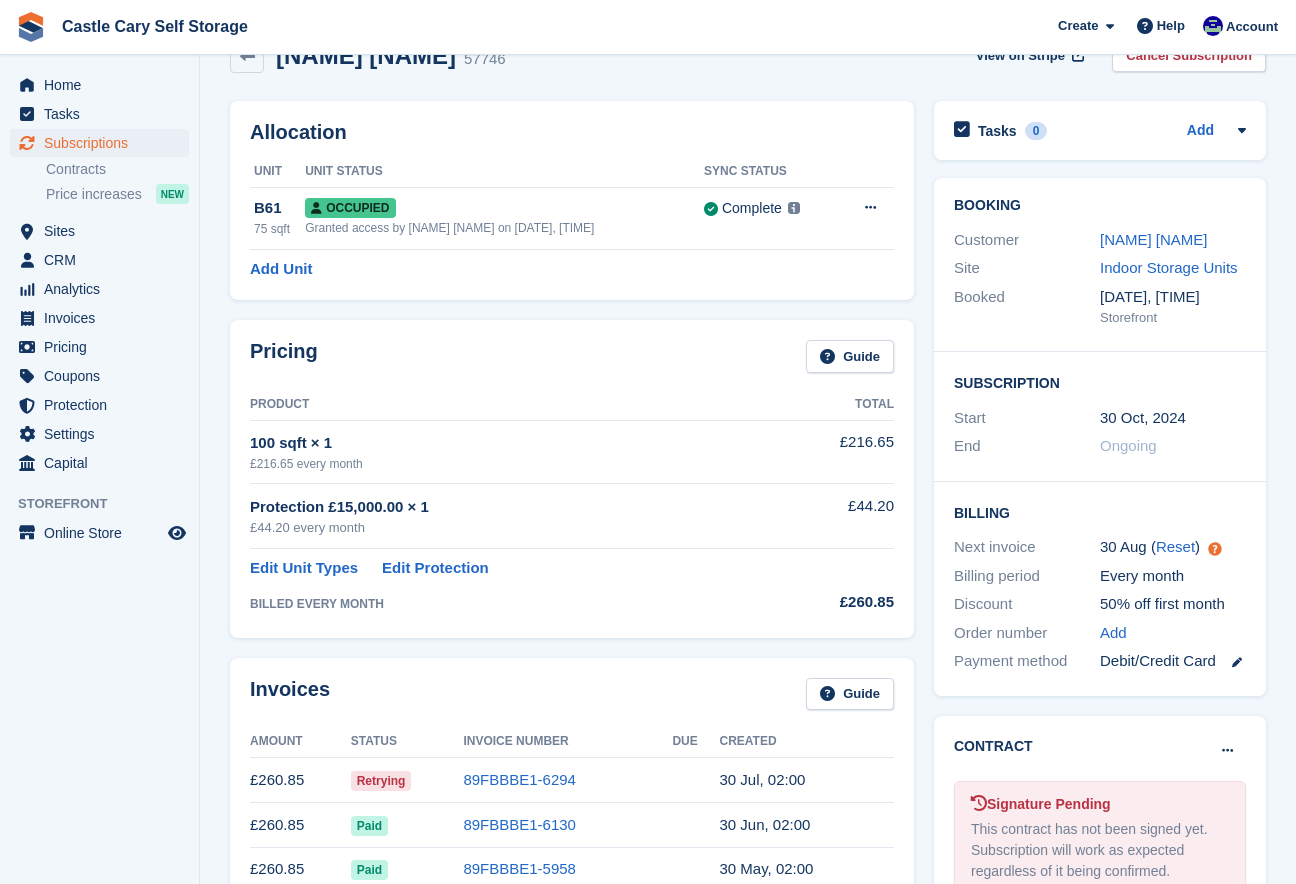scroll, scrollTop: 51, scrollLeft: 0, axis: vertical 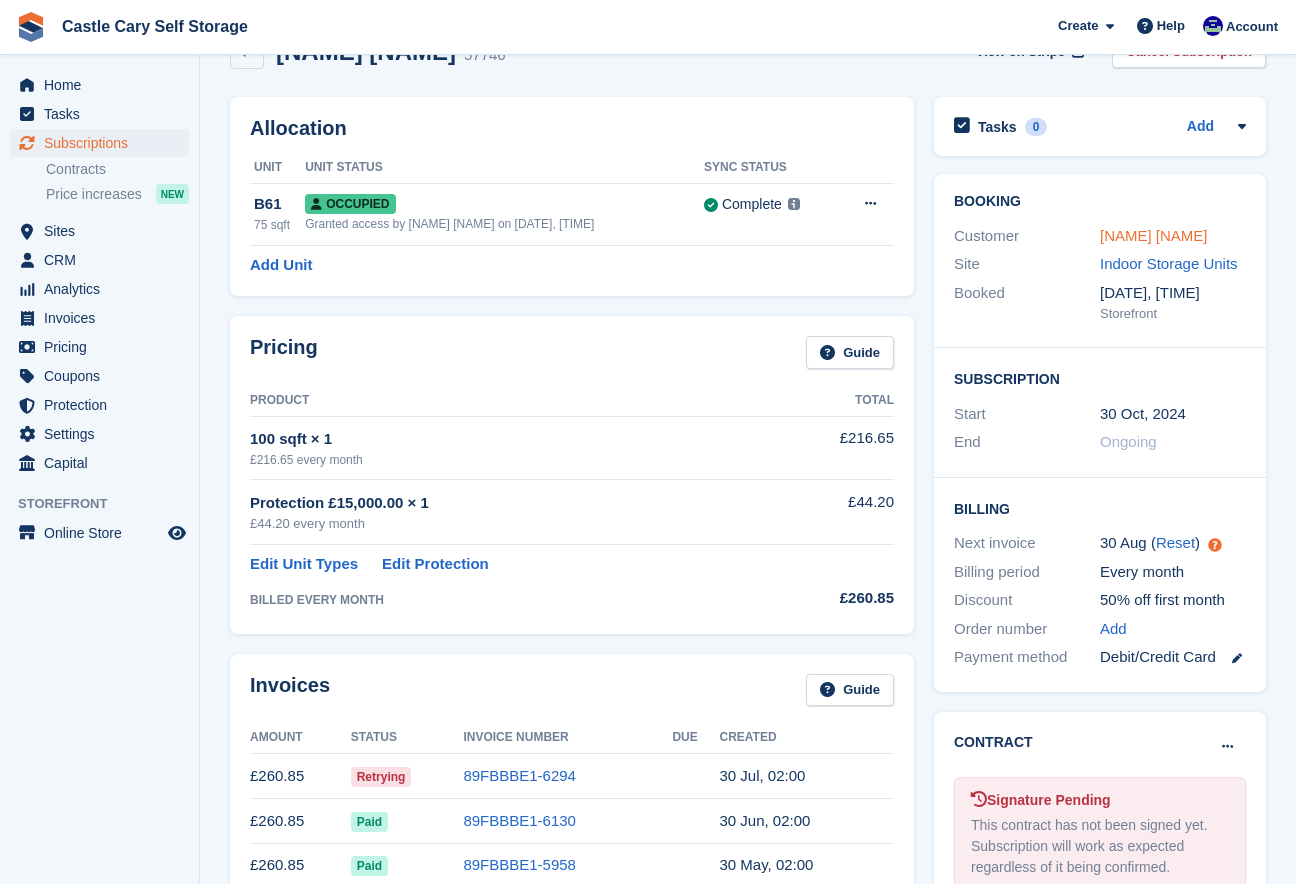 click on "[NAME] [NAME]" at bounding box center (1154, 235) 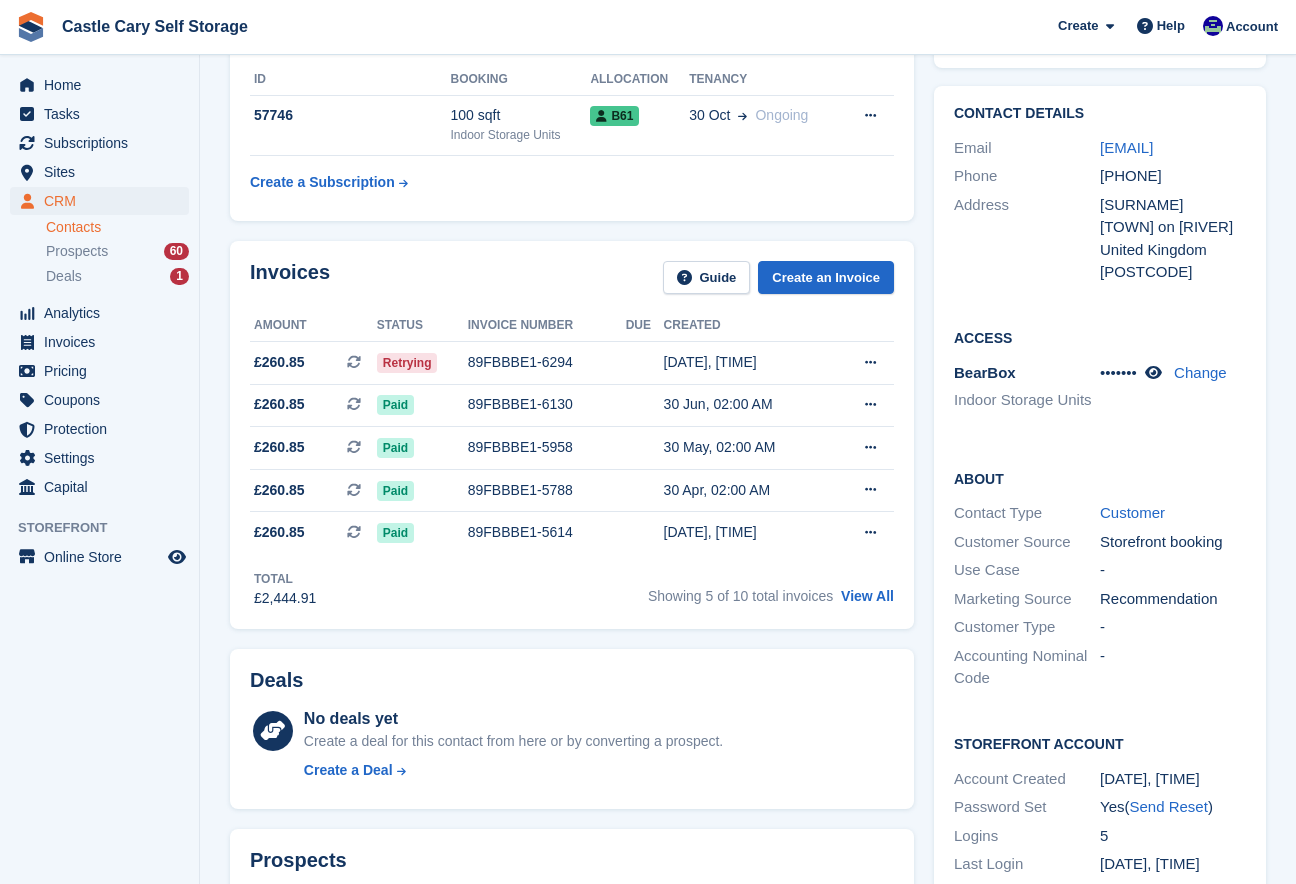 scroll, scrollTop: 0, scrollLeft: 0, axis: both 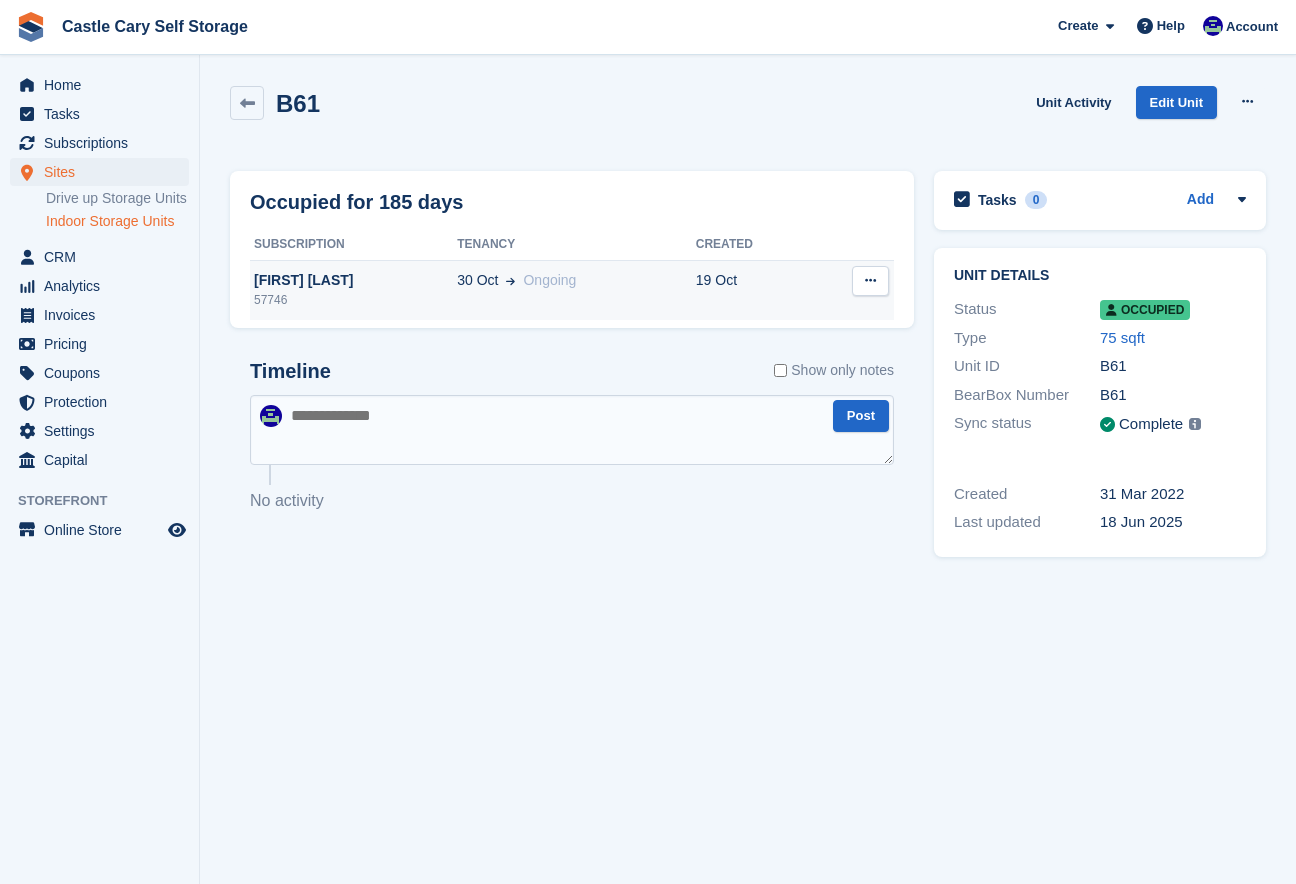 click on "[FIRST] [LAST]" at bounding box center [353, 280] 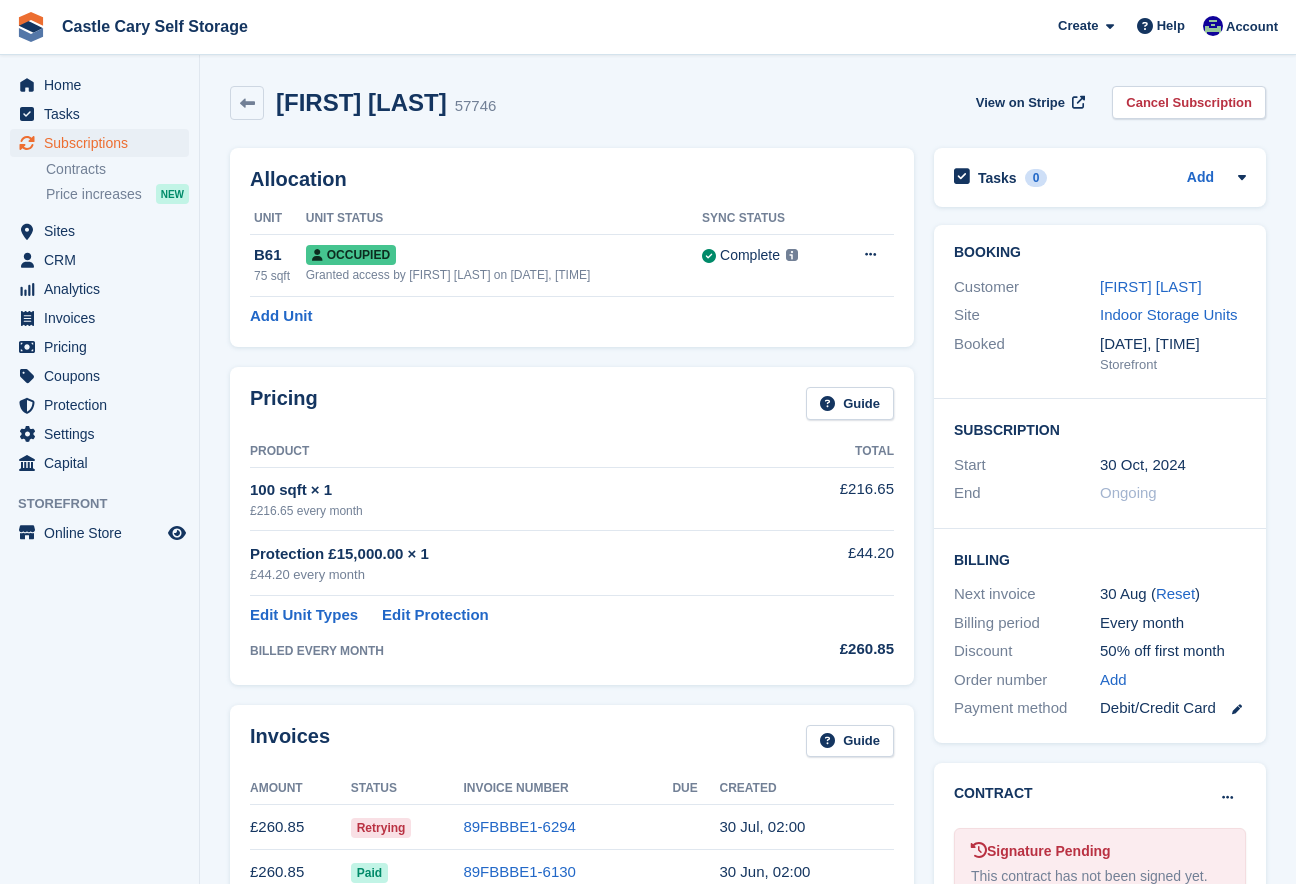 scroll, scrollTop: 0, scrollLeft: 0, axis: both 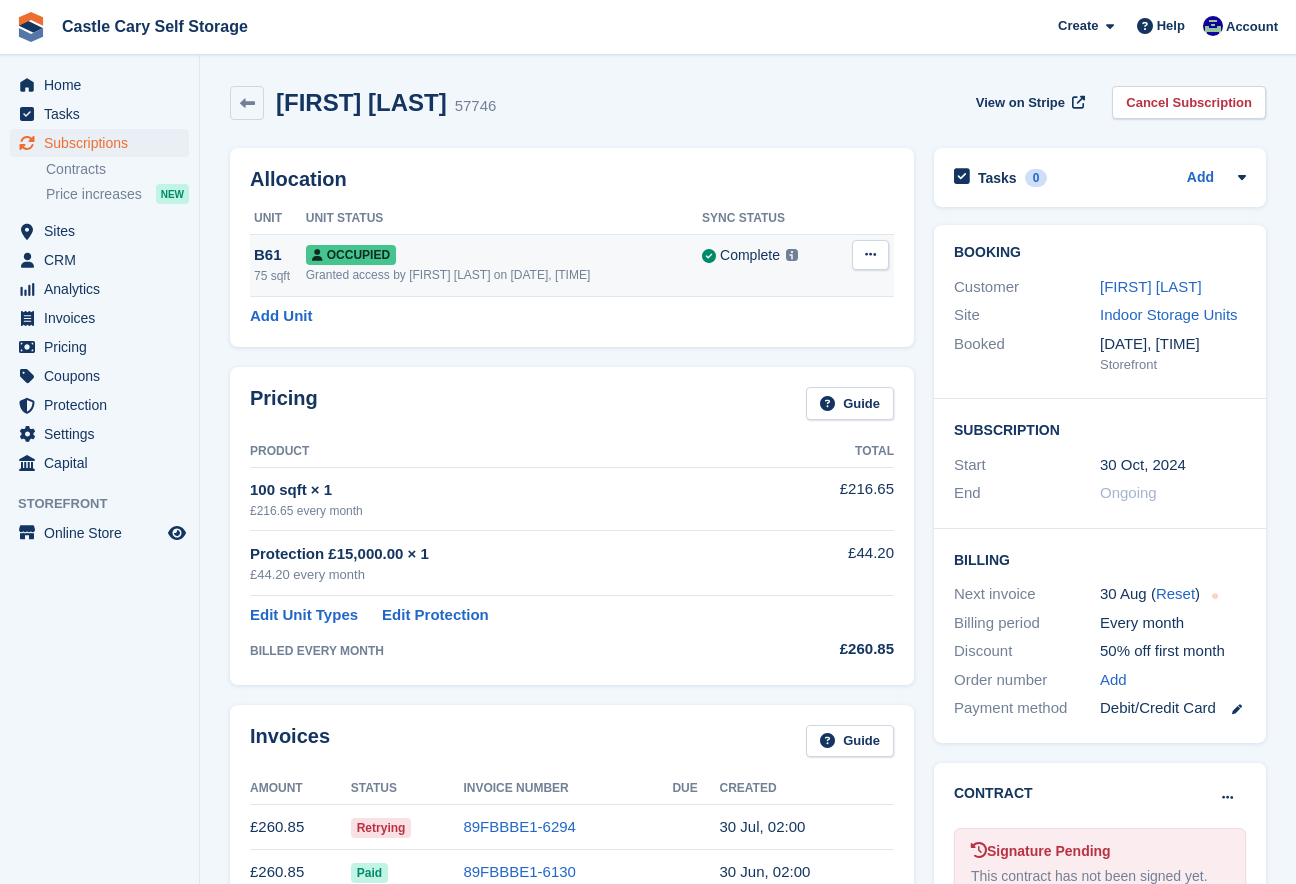 click on "B61" at bounding box center (280, 255) 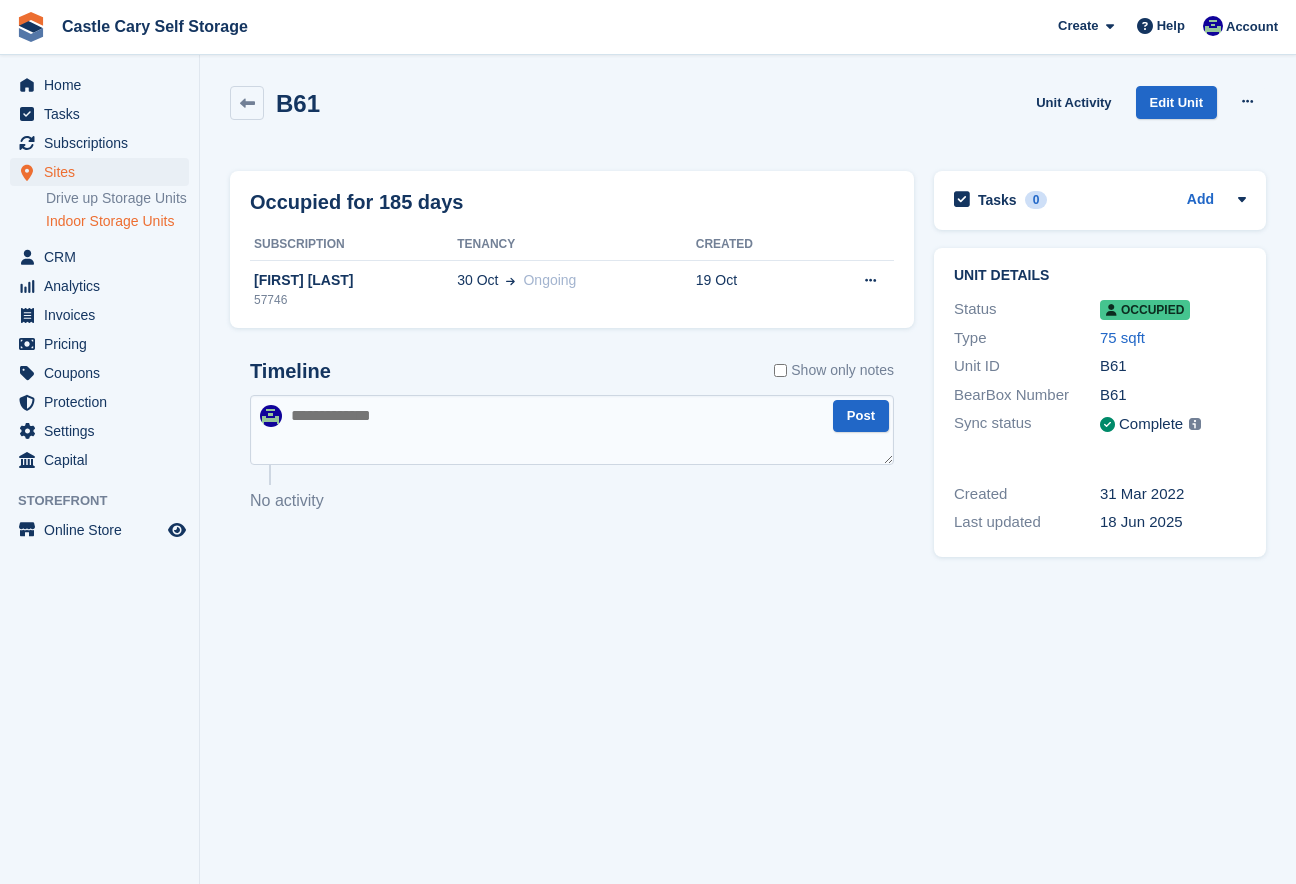 scroll, scrollTop: 0, scrollLeft: 0, axis: both 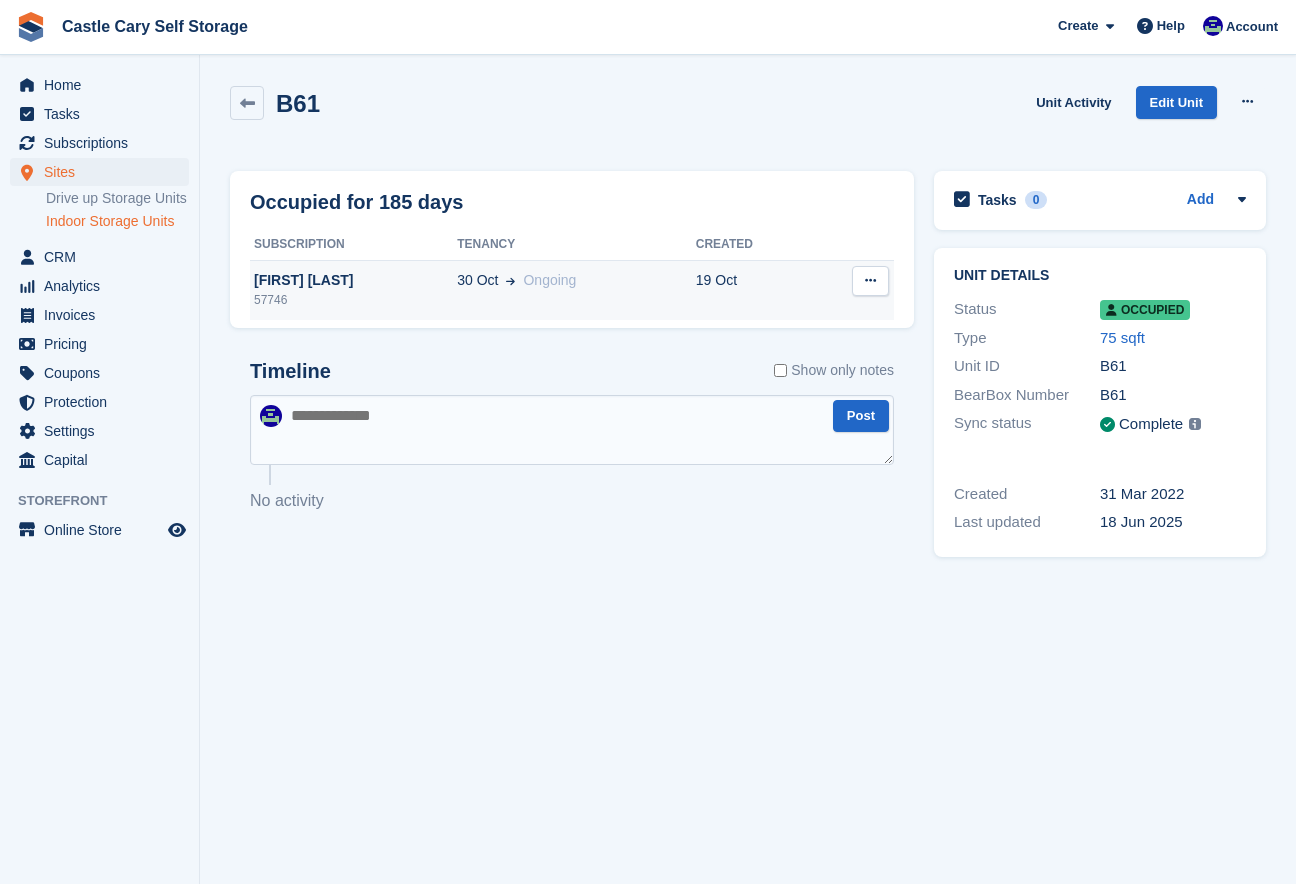 click on "[FIRST] [LAST]" at bounding box center [353, 280] 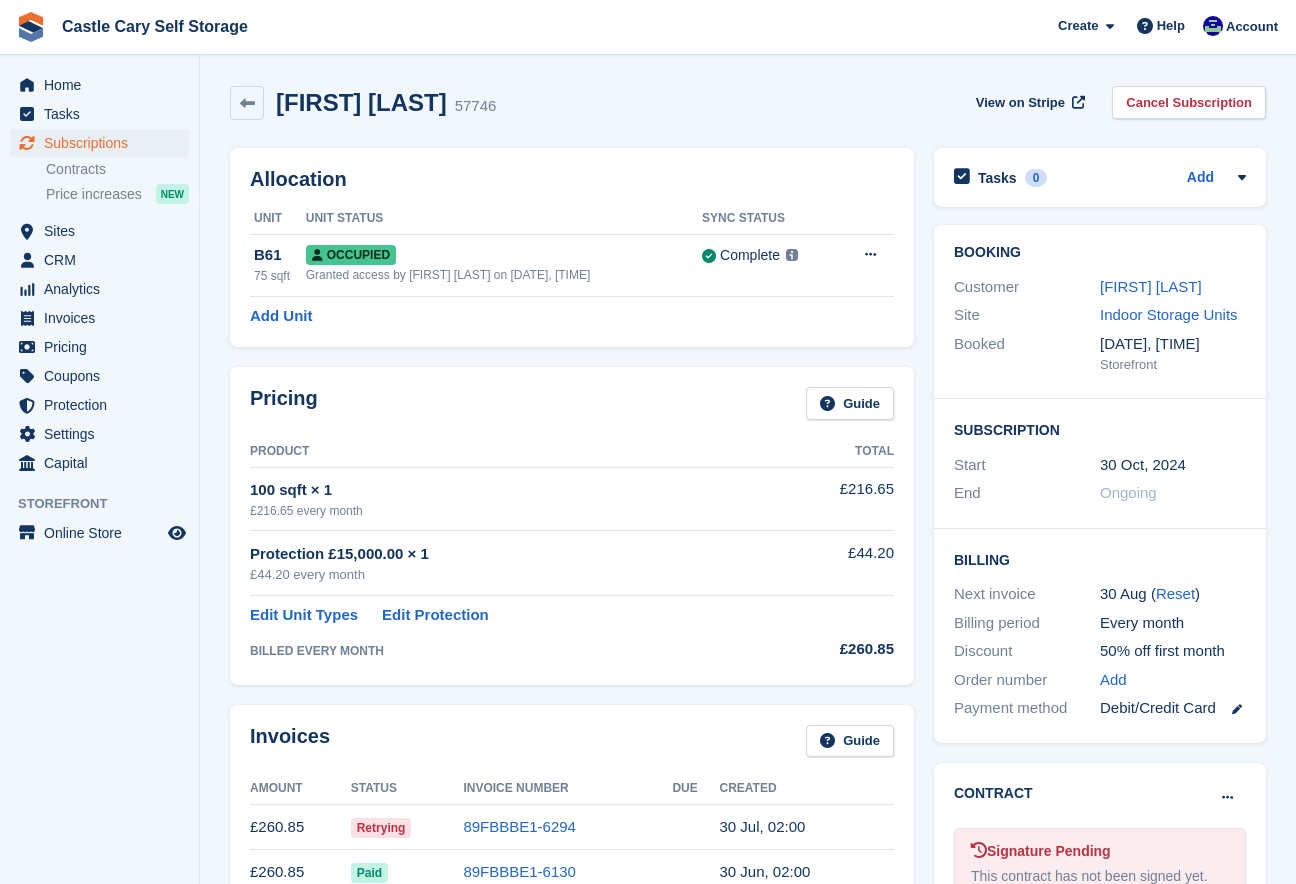 scroll, scrollTop: 0, scrollLeft: 0, axis: both 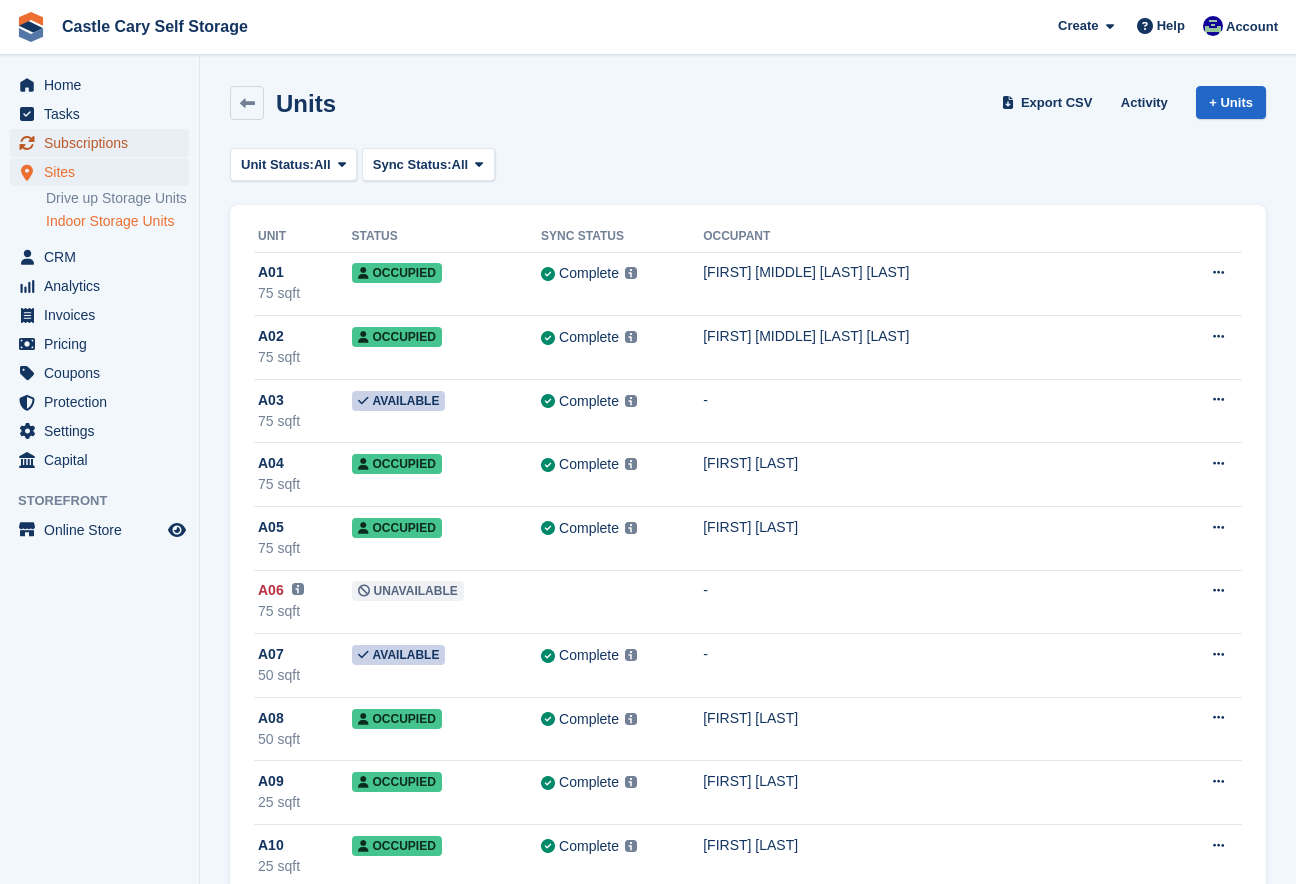 click on "Subscriptions" at bounding box center [104, 143] 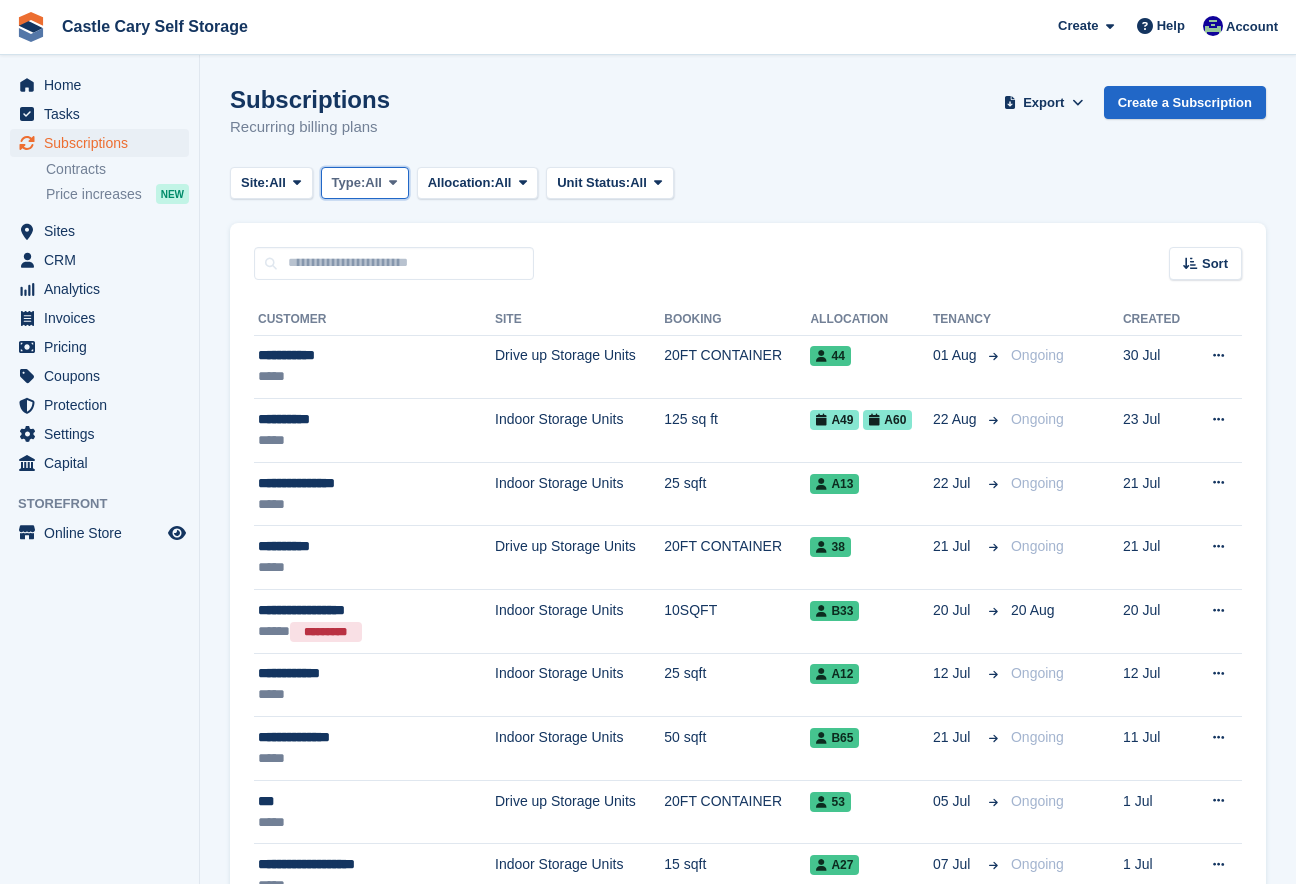 click at bounding box center [393, 182] 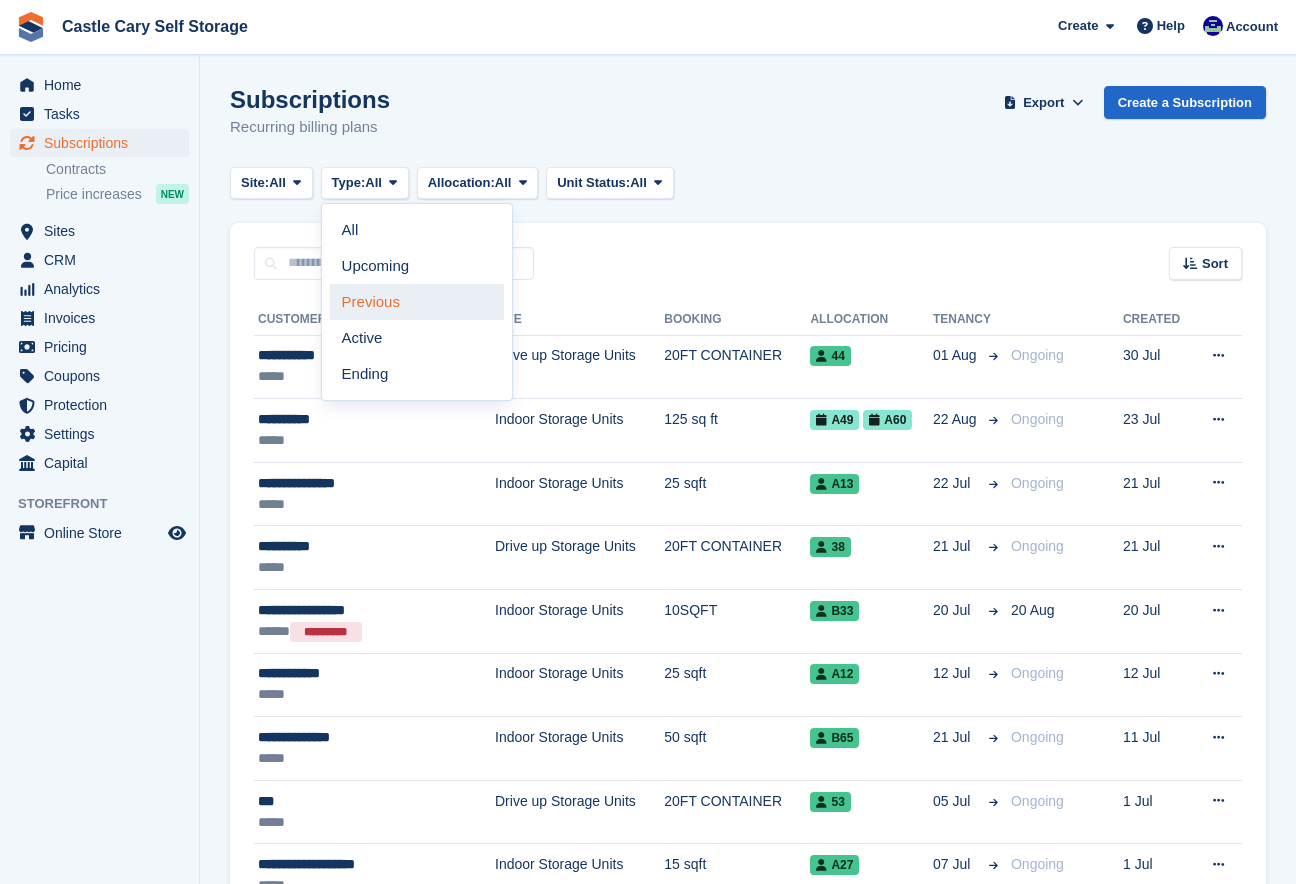 click on "Previous" at bounding box center (417, 302) 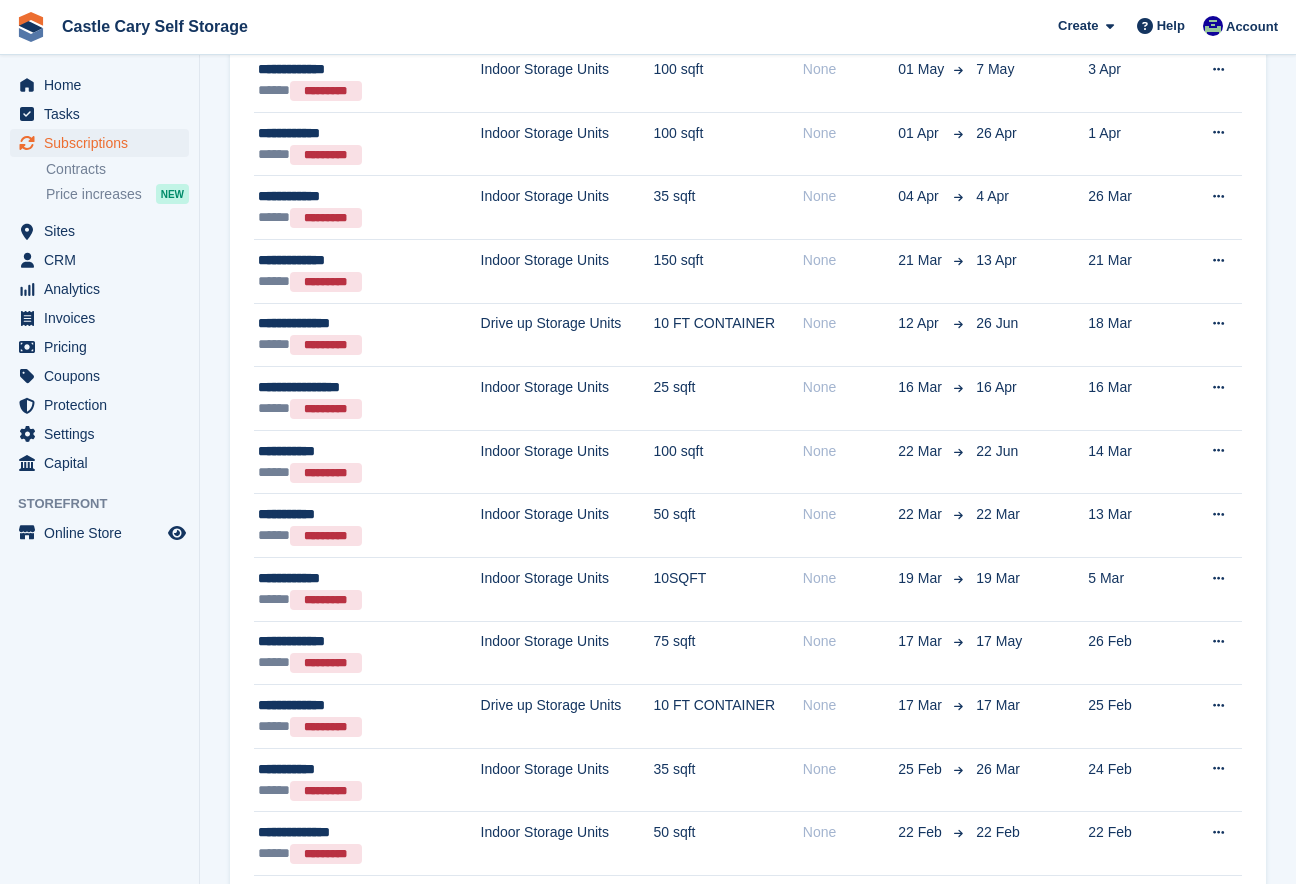 scroll, scrollTop: 1308, scrollLeft: 0, axis: vertical 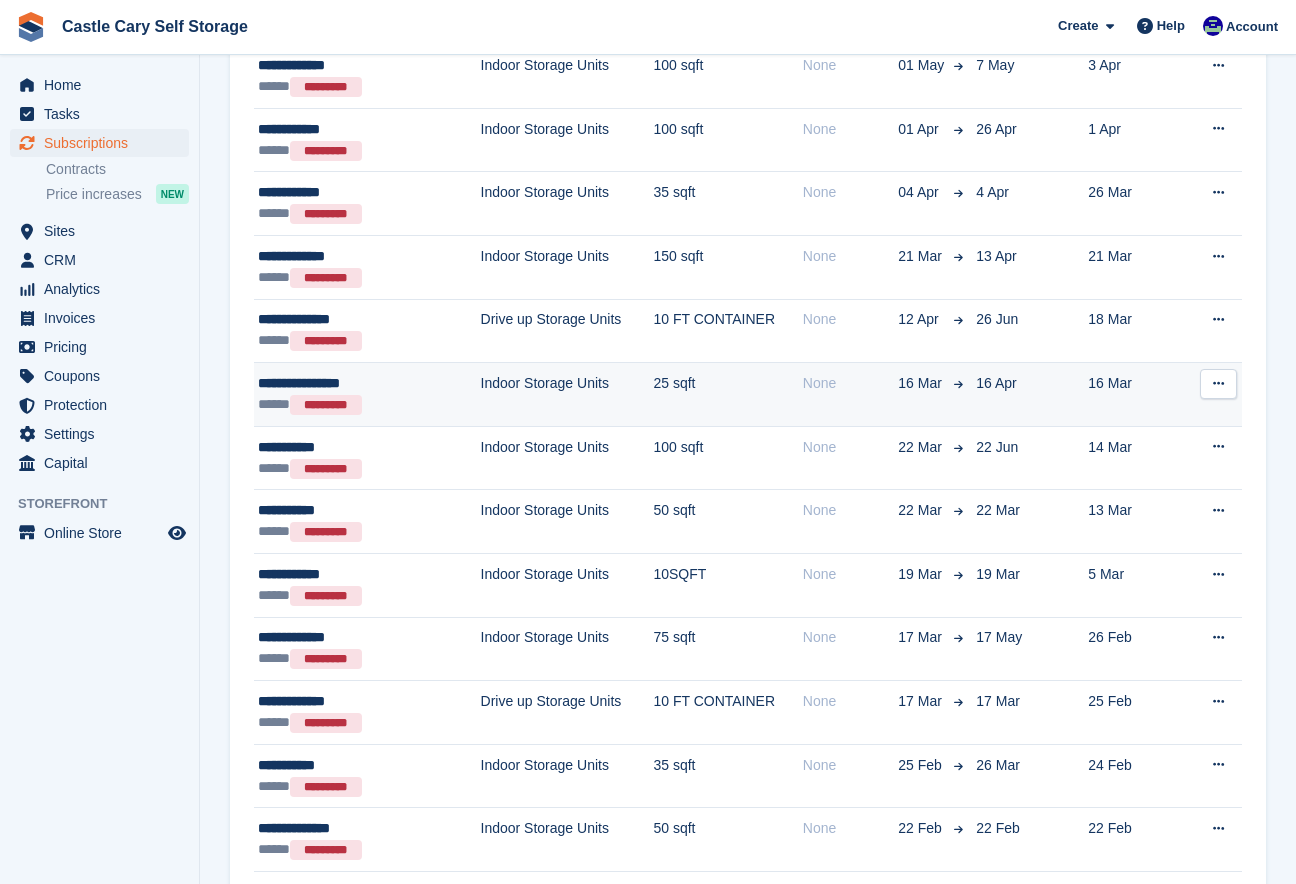 click on "**********" at bounding box center (348, 383) 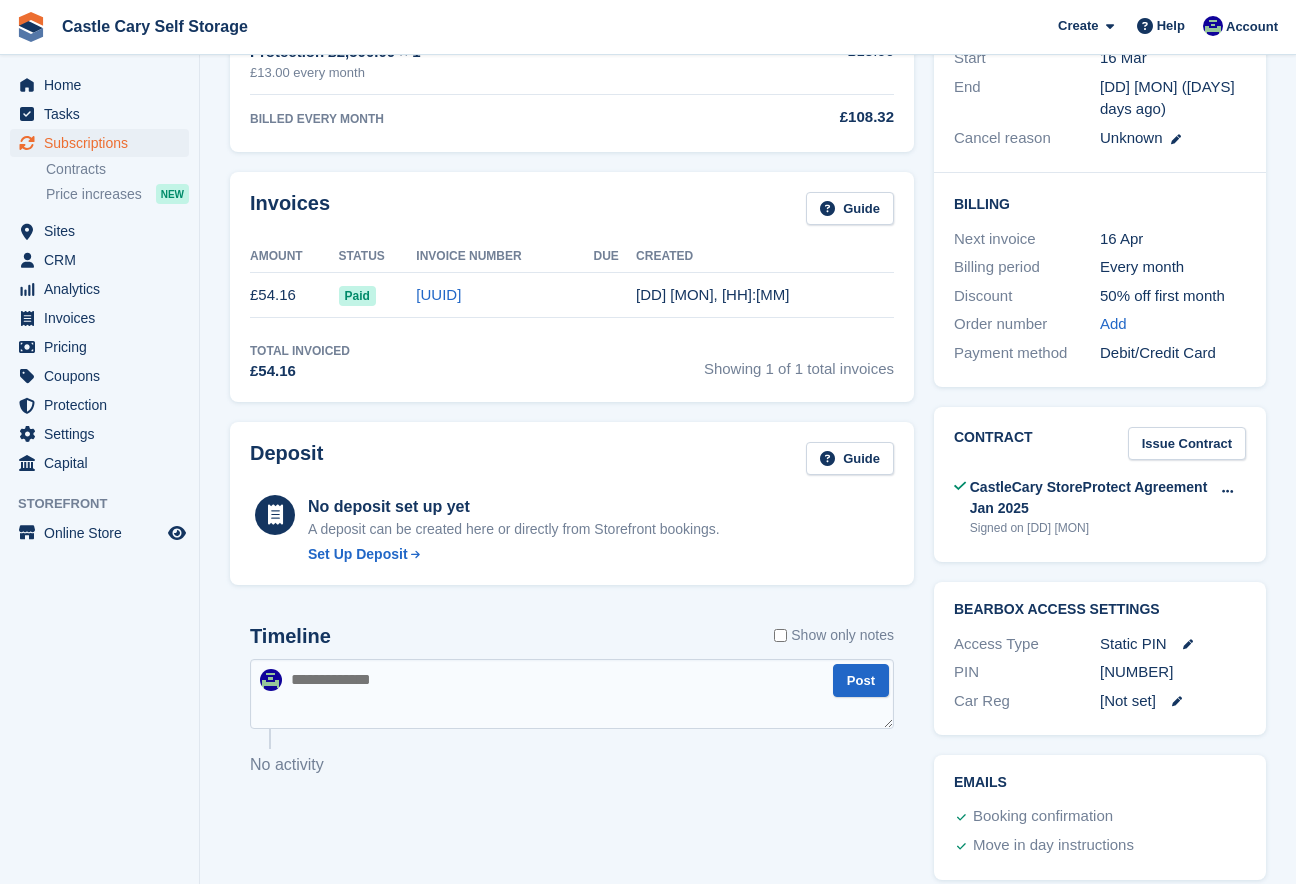 scroll, scrollTop: 0, scrollLeft: 0, axis: both 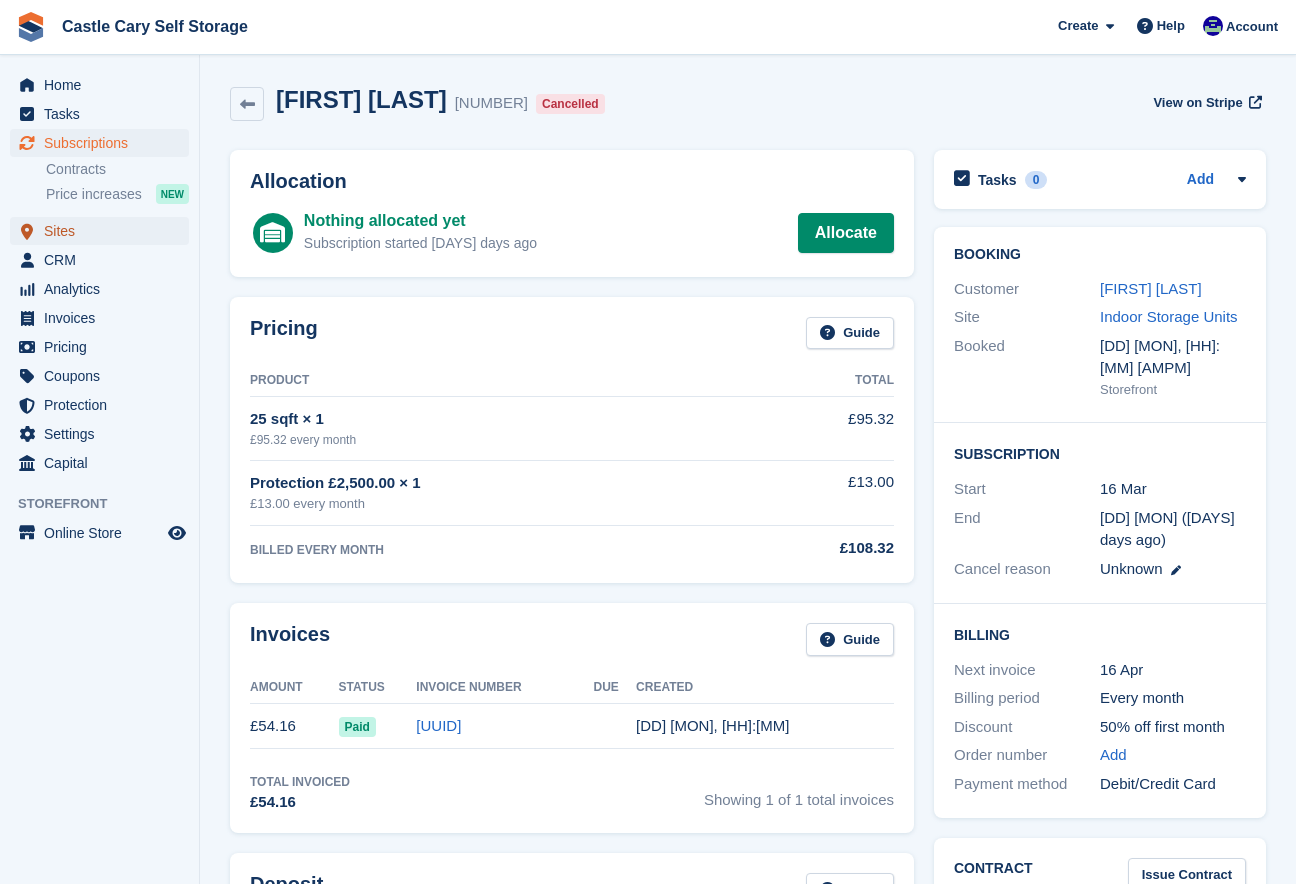click on "Sites" at bounding box center (99, 231) 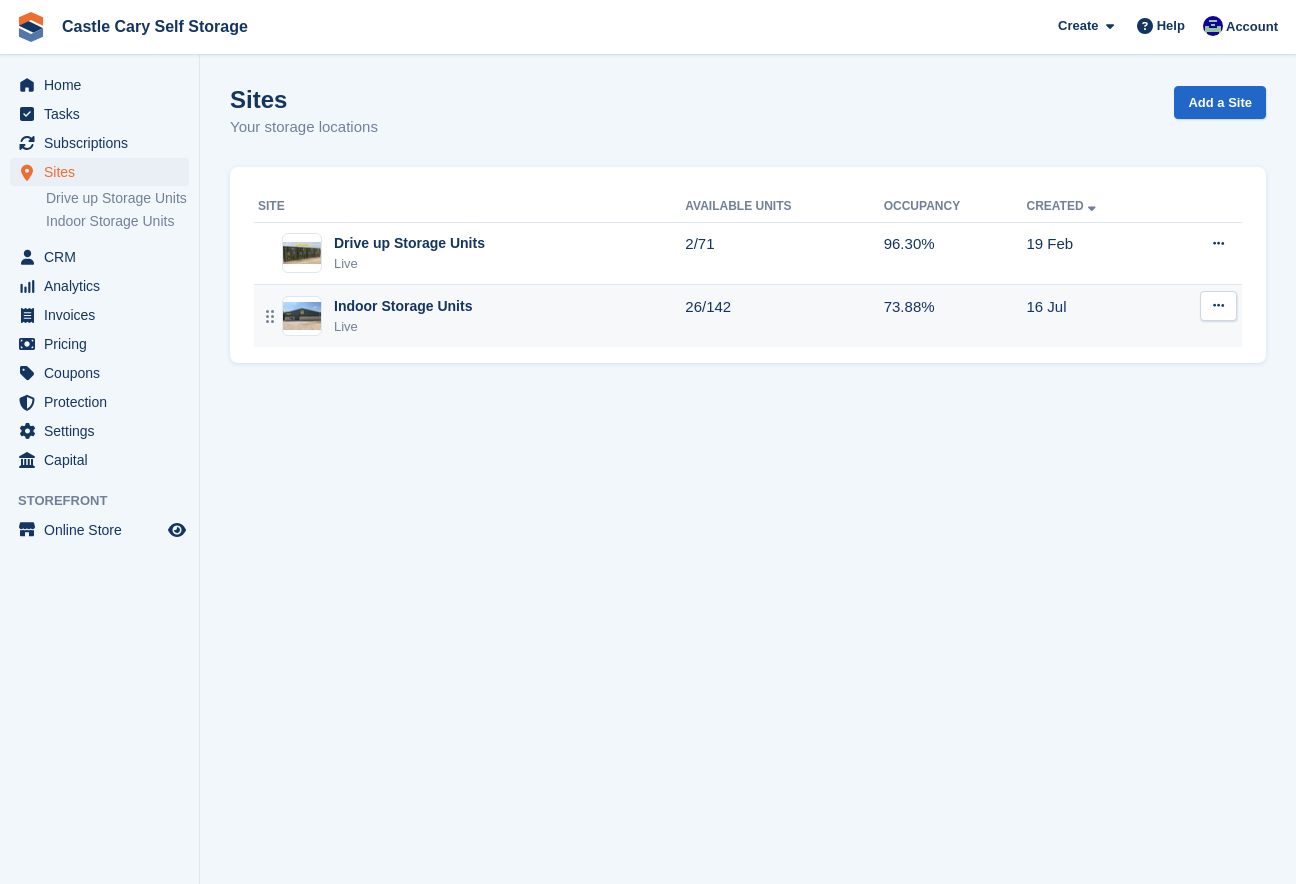 click on "Indoor Storage Units" at bounding box center (403, 306) 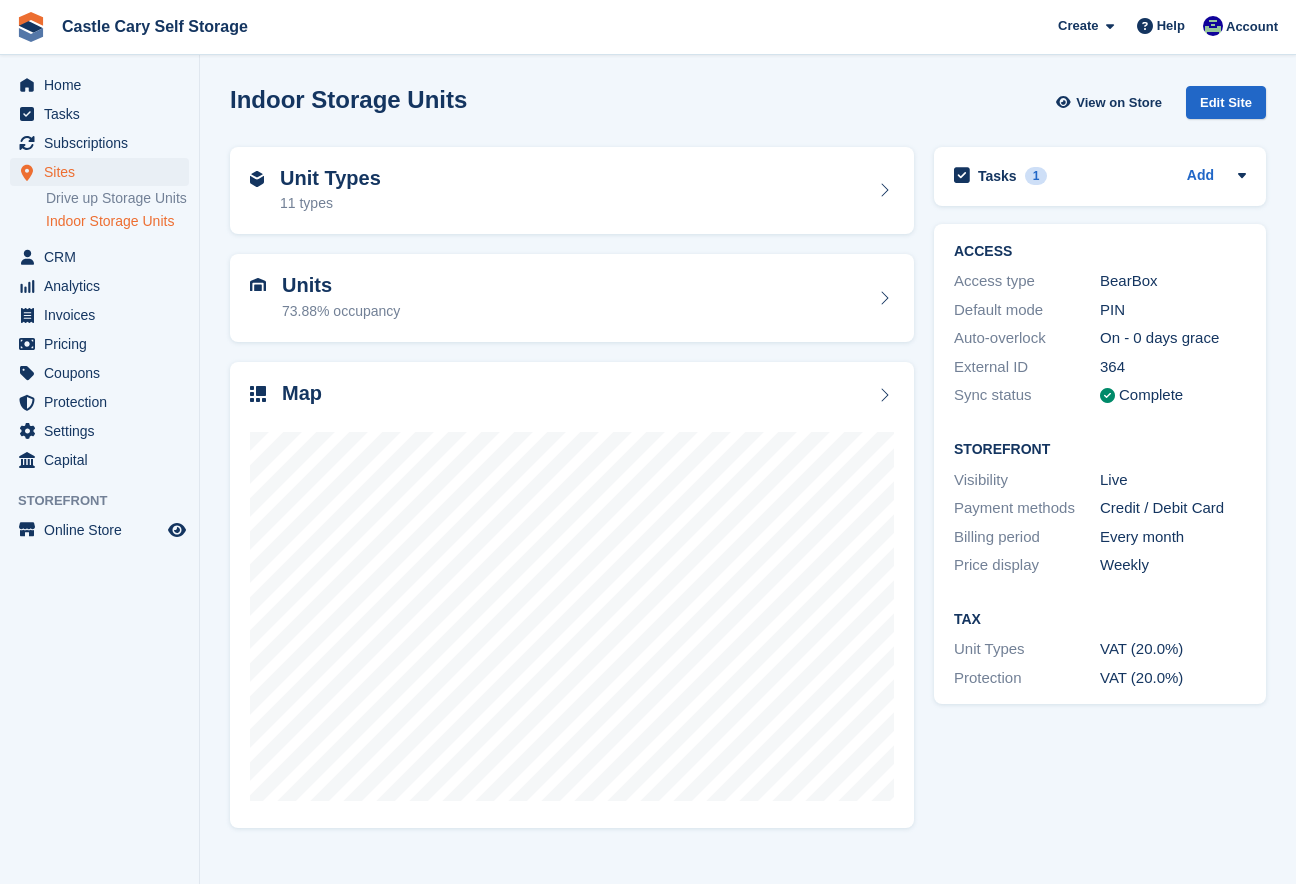 scroll, scrollTop: 0, scrollLeft: 0, axis: both 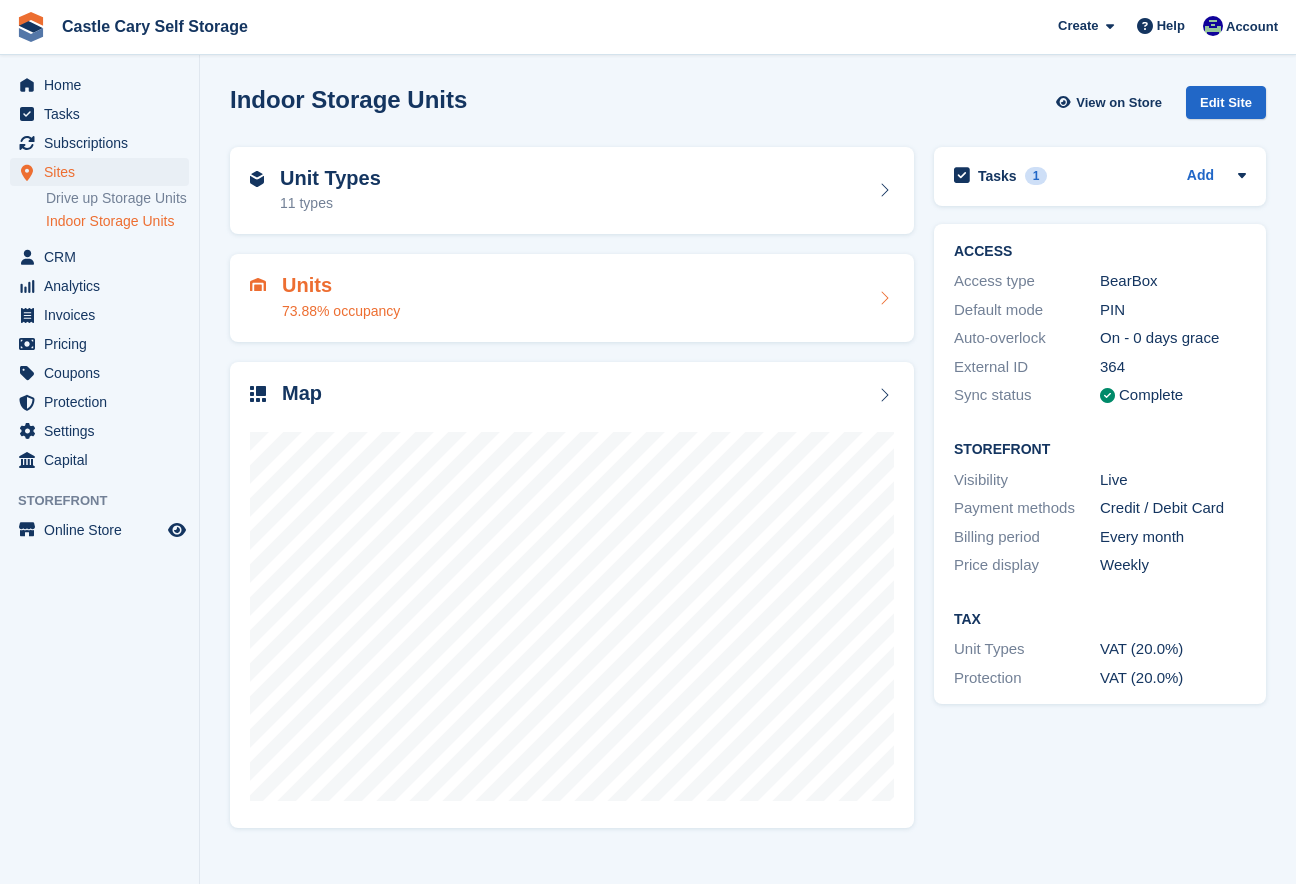 click on "73.88% occupancy" at bounding box center (341, 311) 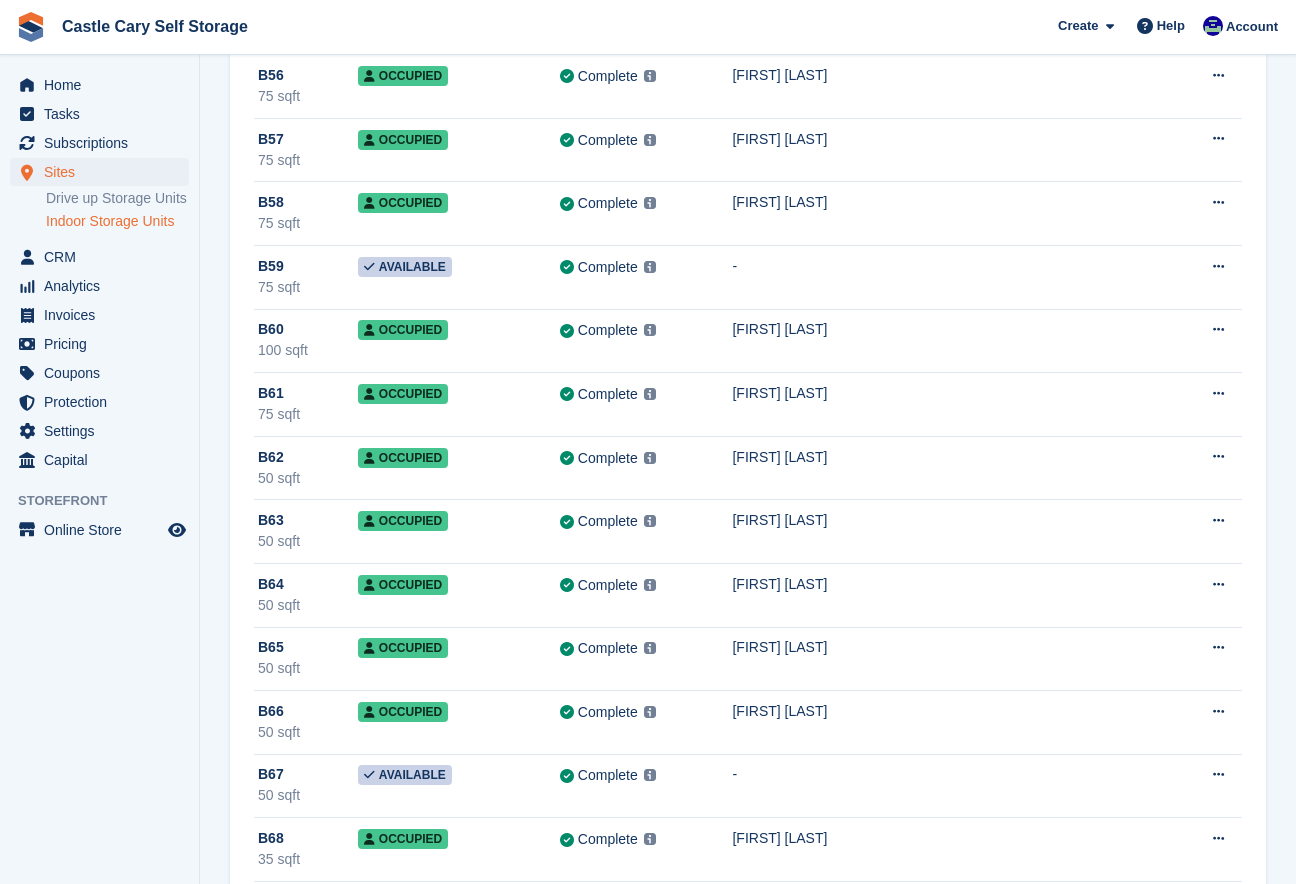 scroll, scrollTop: 7626, scrollLeft: 0, axis: vertical 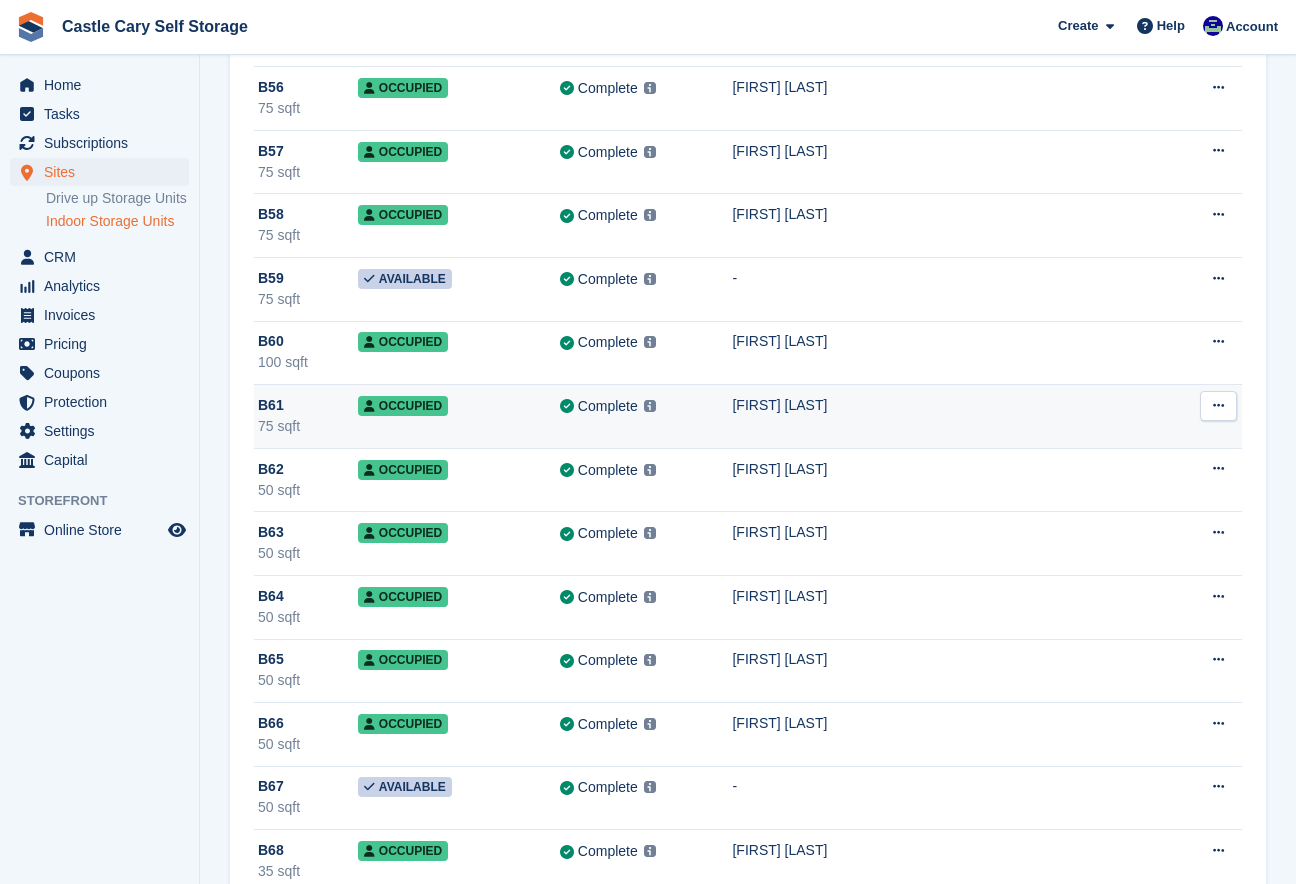 click on "[FIRST] [LAST]" at bounding box center (949, 417) 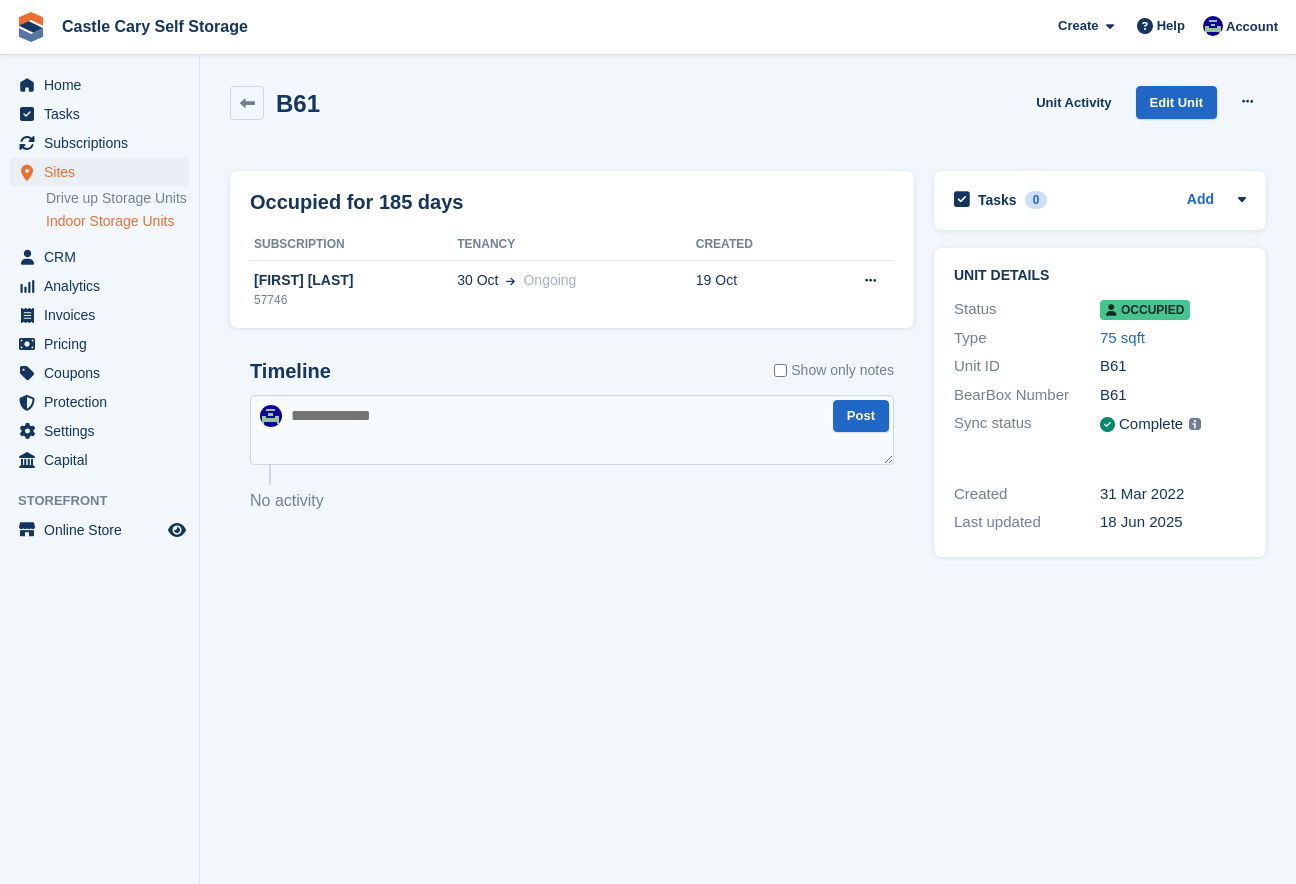 scroll, scrollTop: 0, scrollLeft: 0, axis: both 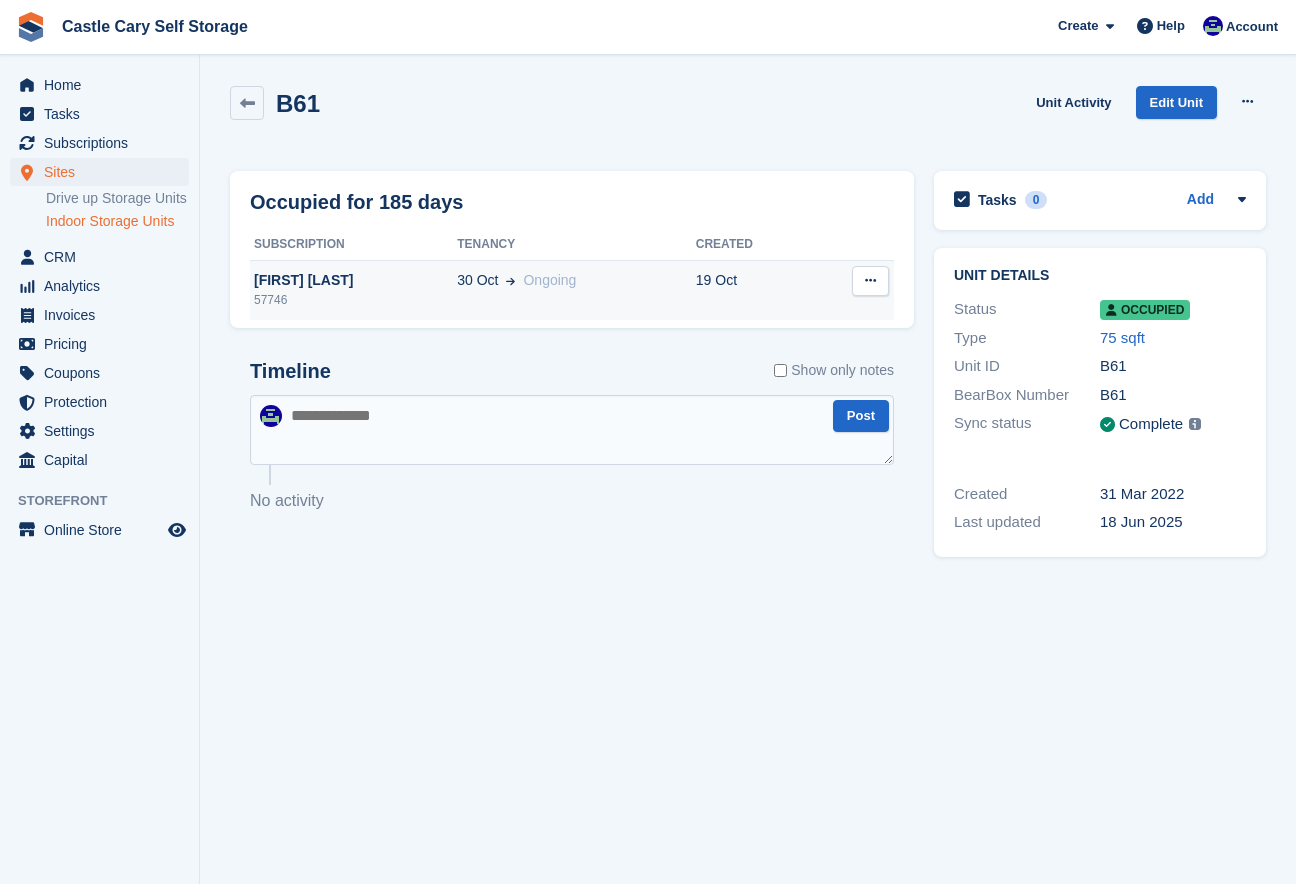 click on "[FIRST] [LAST]
[NUMBER]" at bounding box center (353, 290) 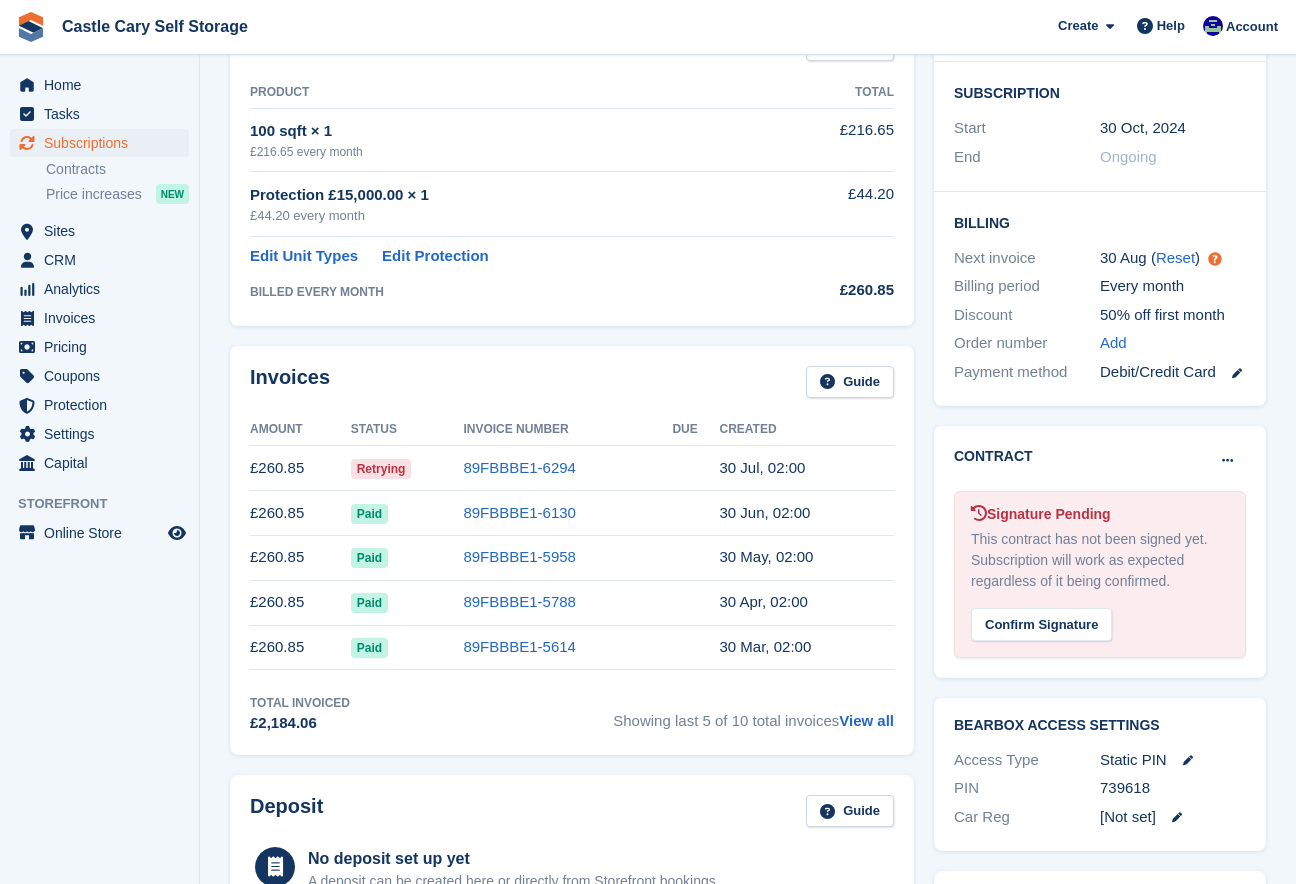 scroll, scrollTop: 366, scrollLeft: 0, axis: vertical 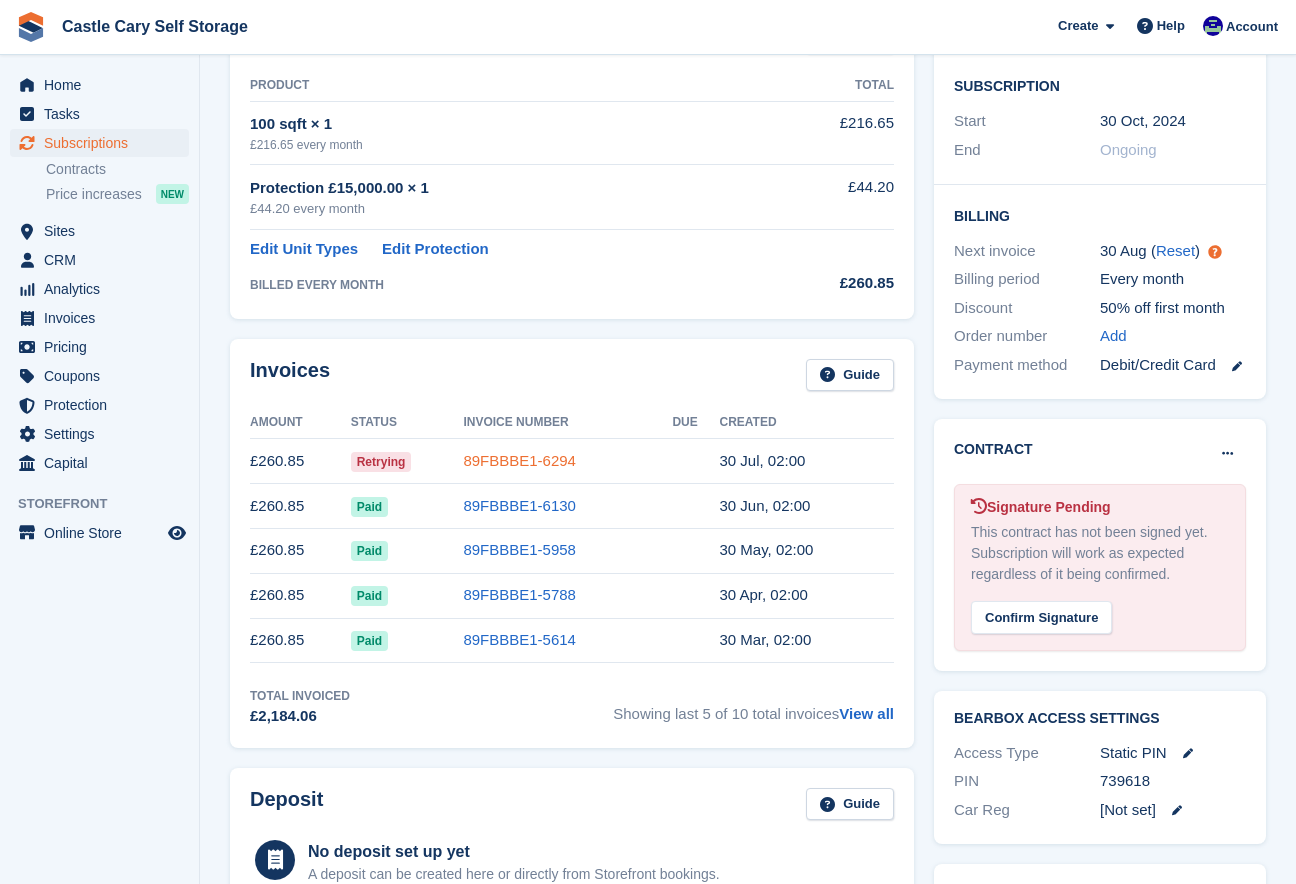 click on "89FBBBE1-6294" at bounding box center [519, 460] 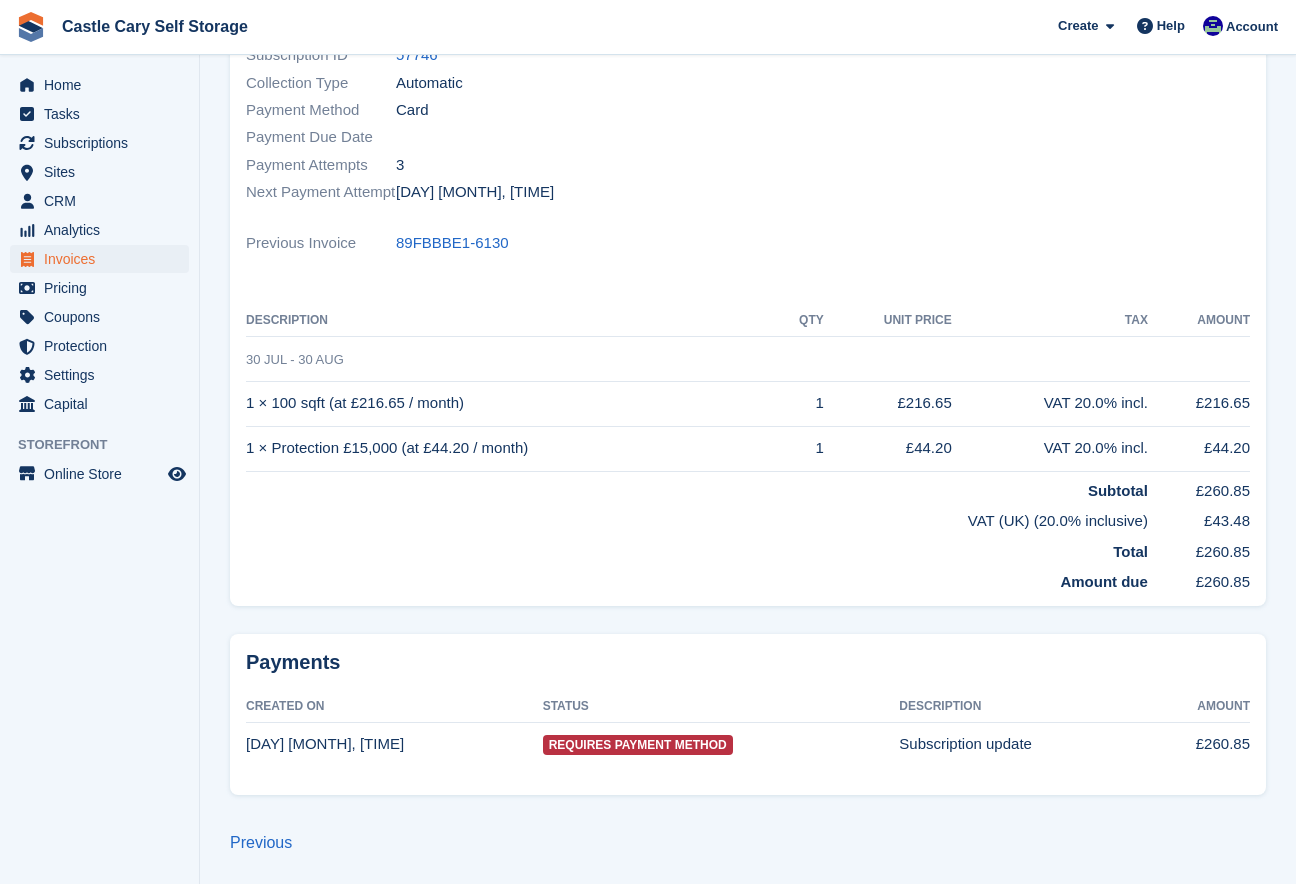 scroll, scrollTop: 0, scrollLeft: 0, axis: both 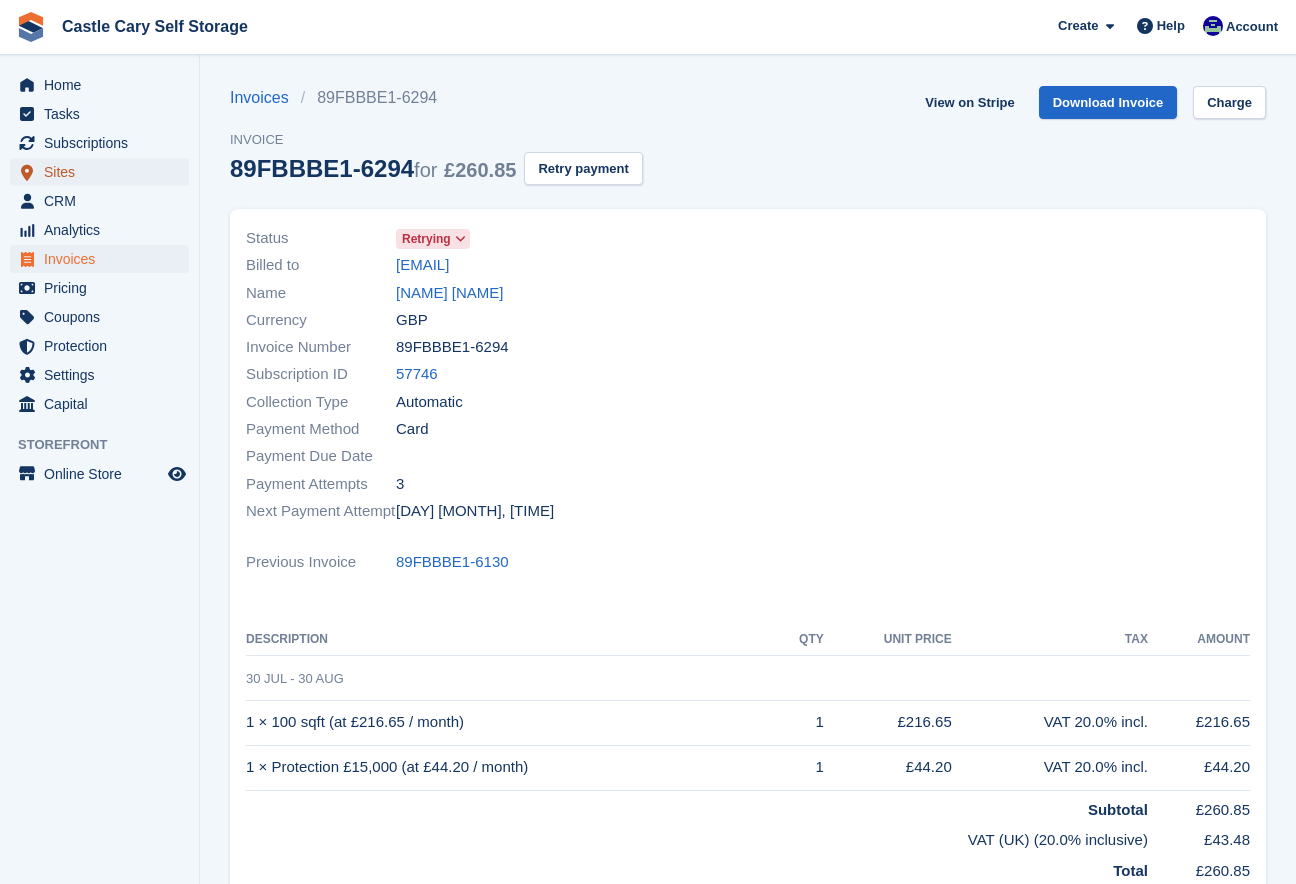 click on "Sites" at bounding box center [104, 172] 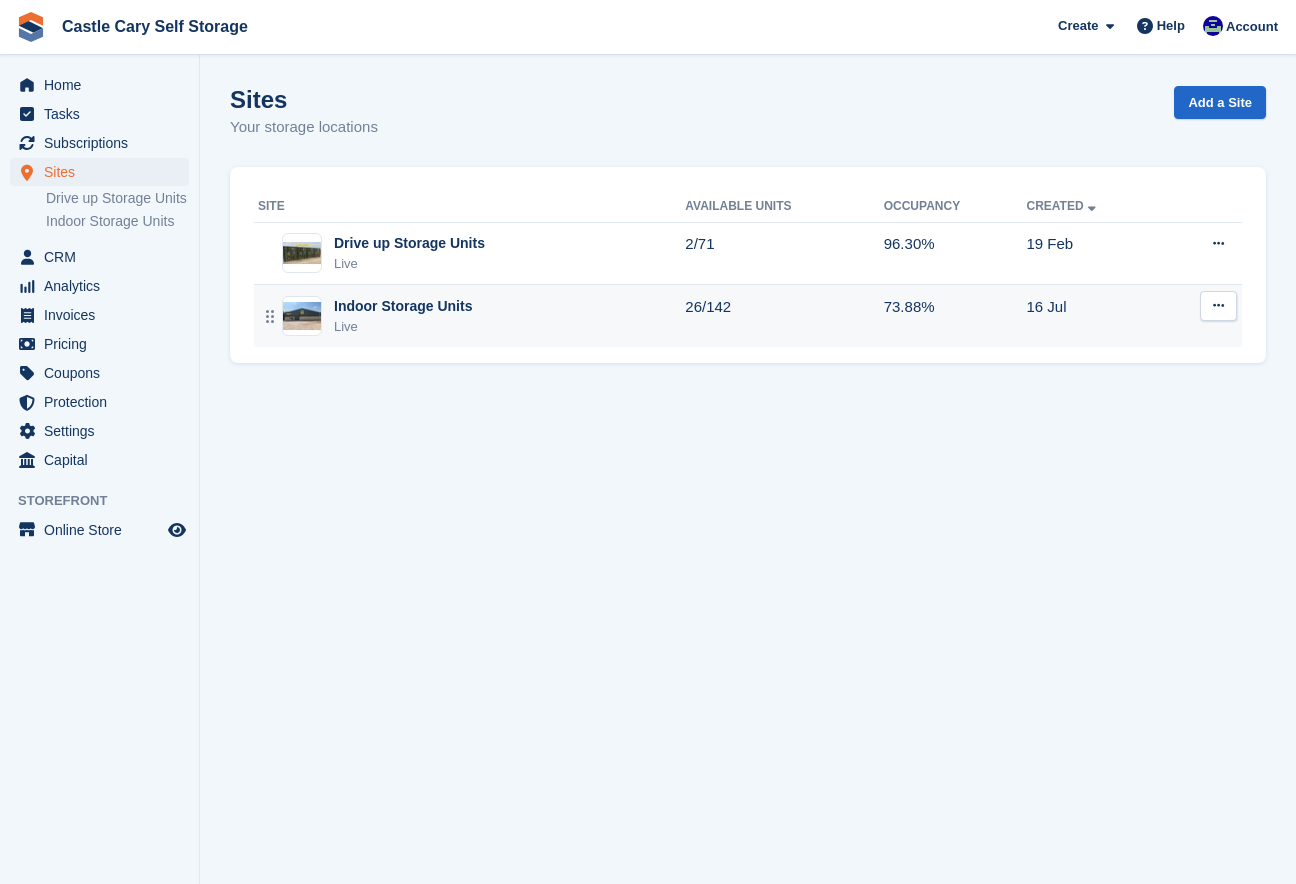 click on "Indoor Storage Units" at bounding box center (403, 306) 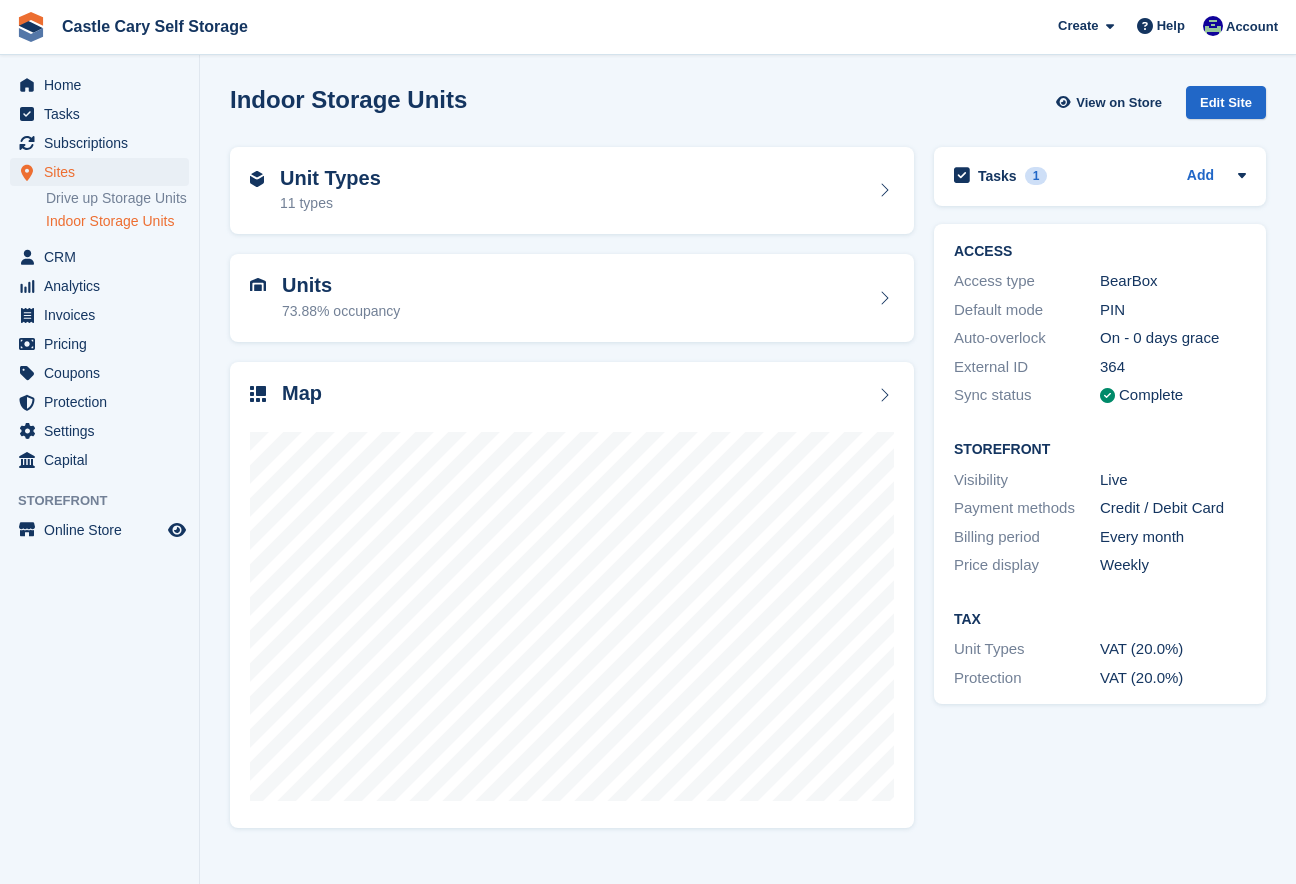 scroll, scrollTop: 0, scrollLeft: 0, axis: both 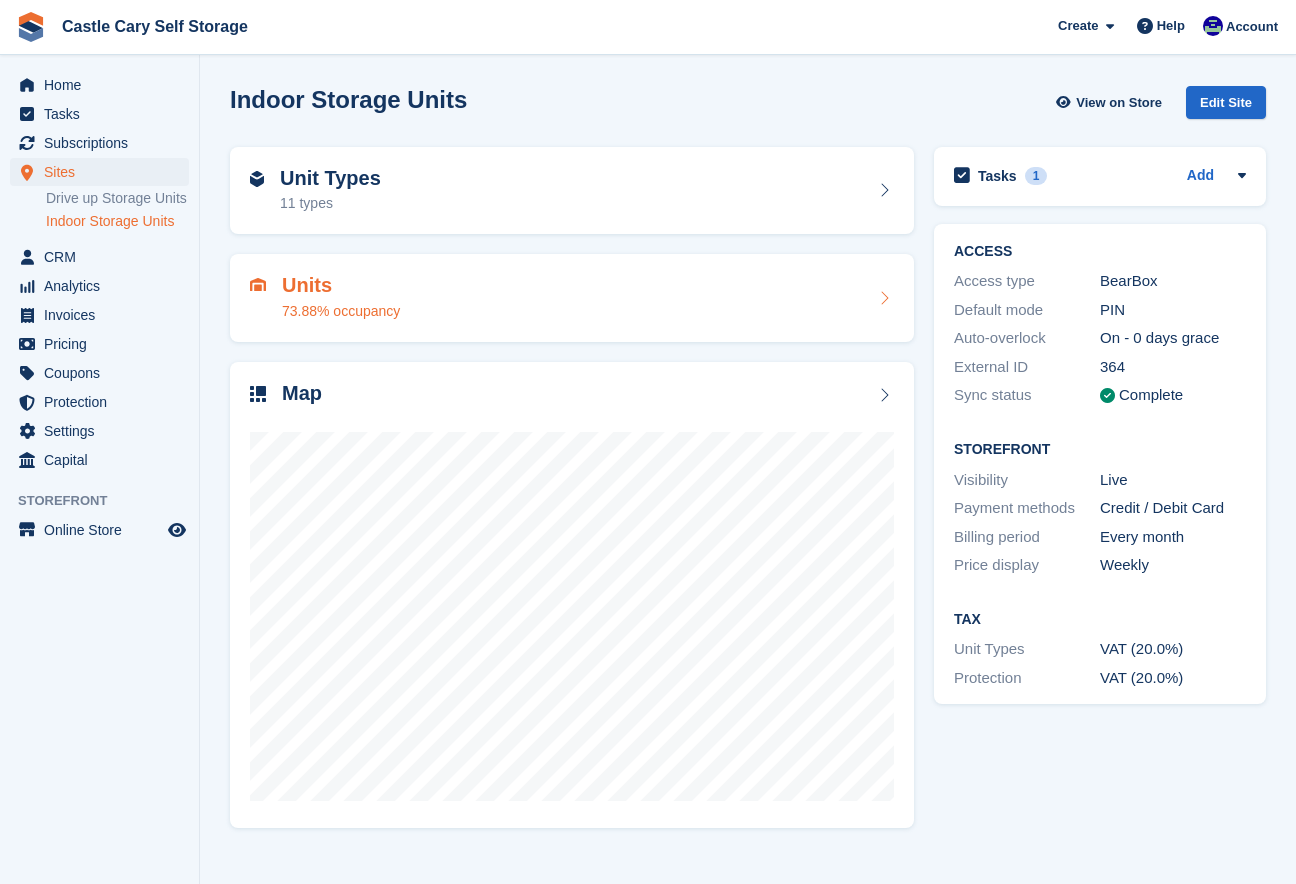 click on "Units
73.88% occupancy" at bounding box center [572, 298] 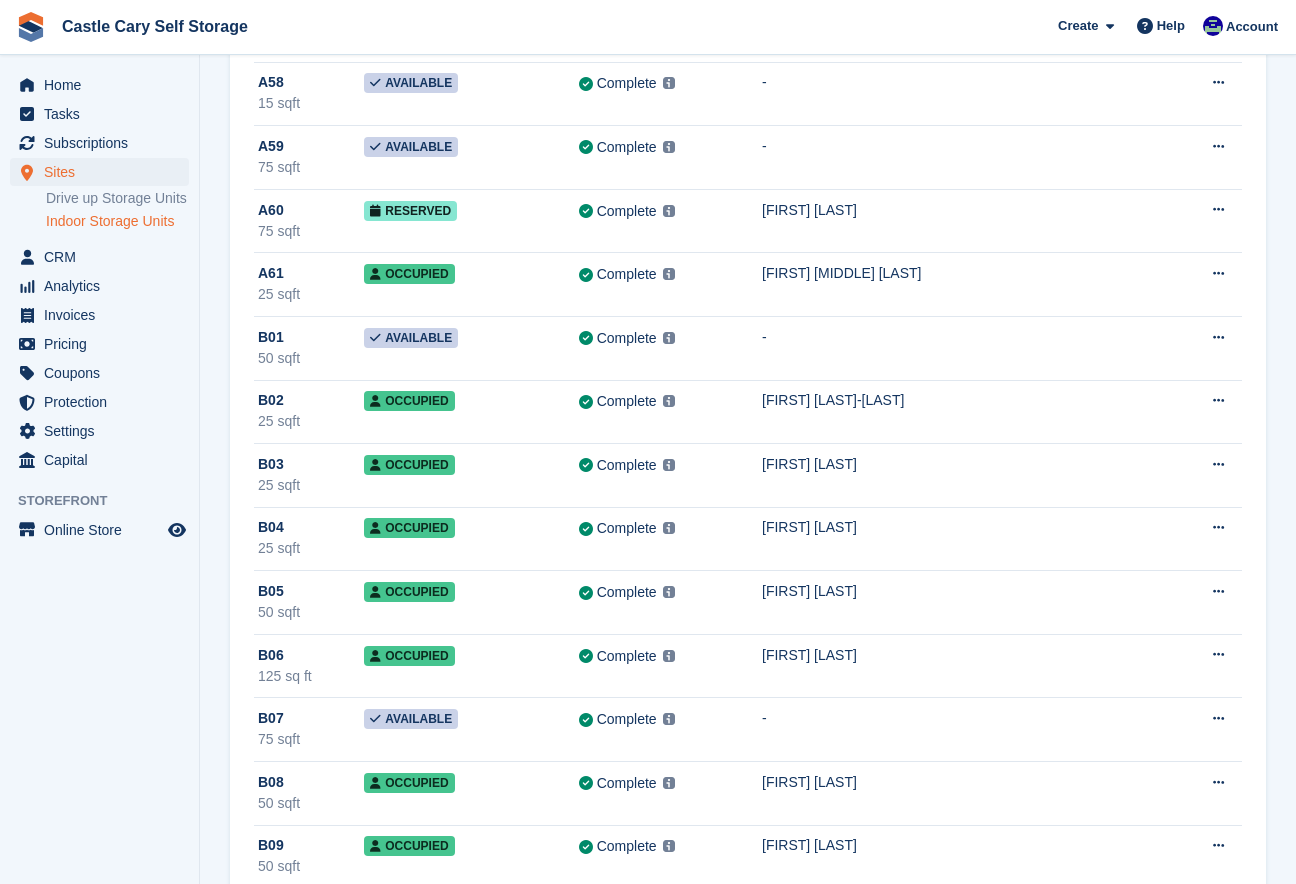 scroll, scrollTop: 3817, scrollLeft: 0, axis: vertical 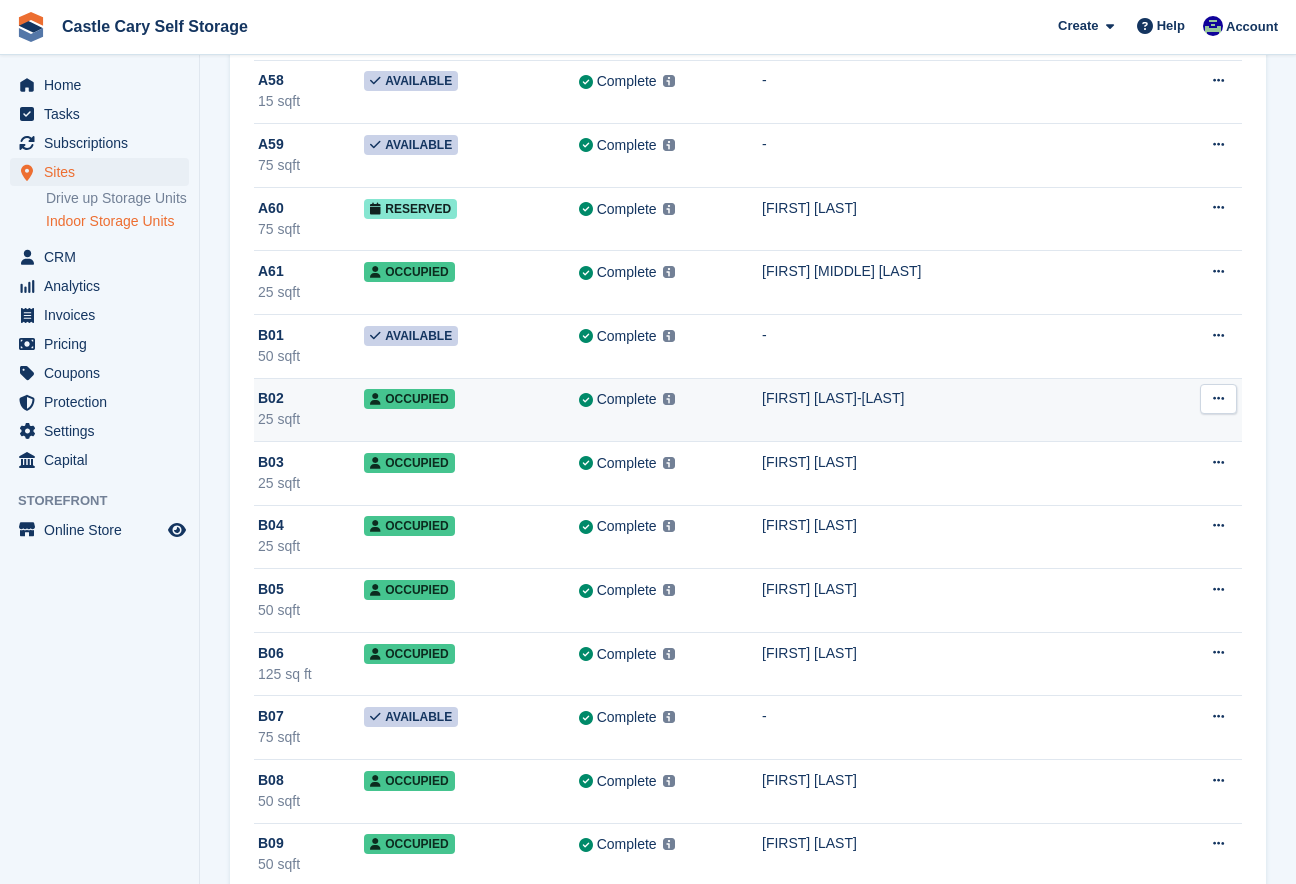 click on "[FIRST] [LAST]-[LAST]" at bounding box center [962, 410] 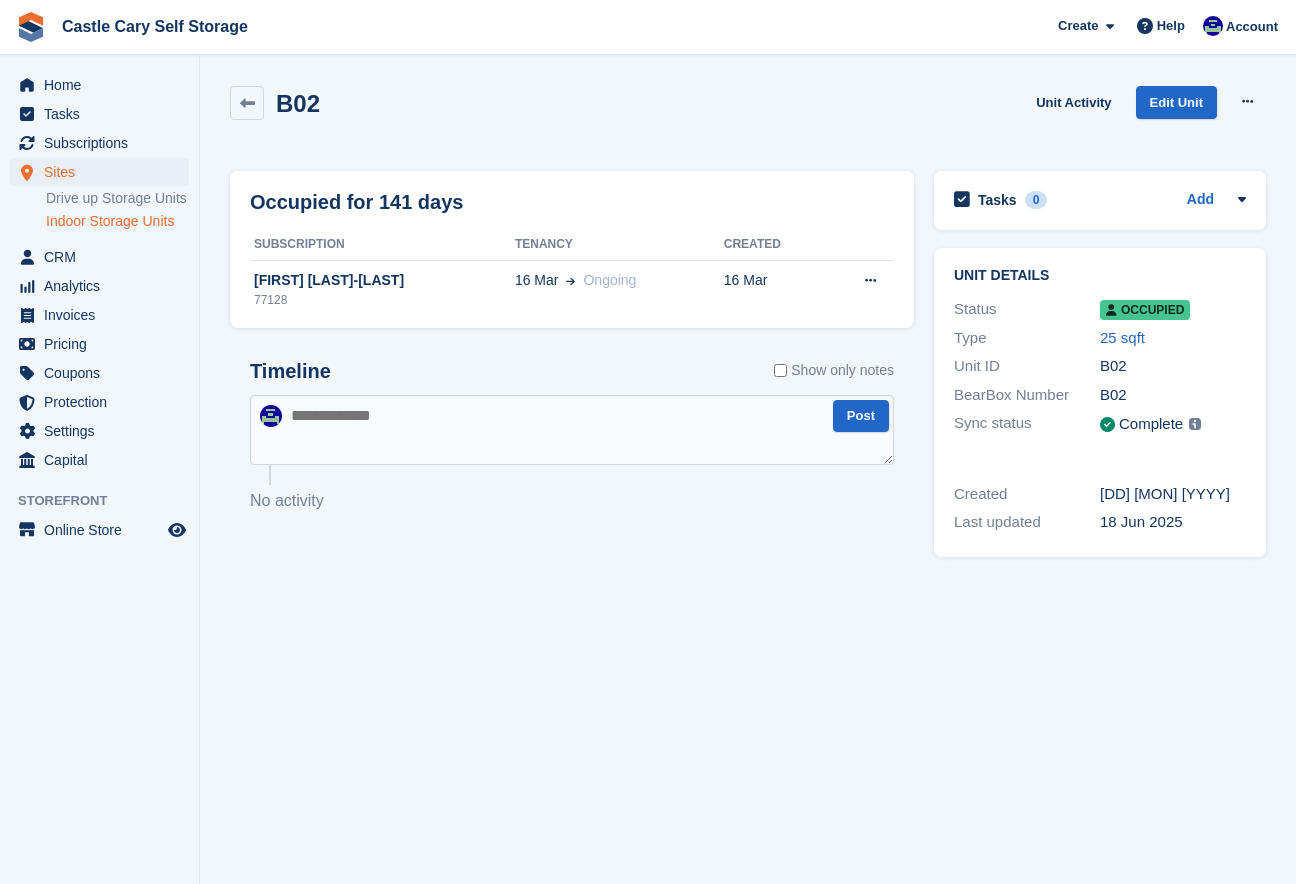 scroll, scrollTop: 0, scrollLeft: 0, axis: both 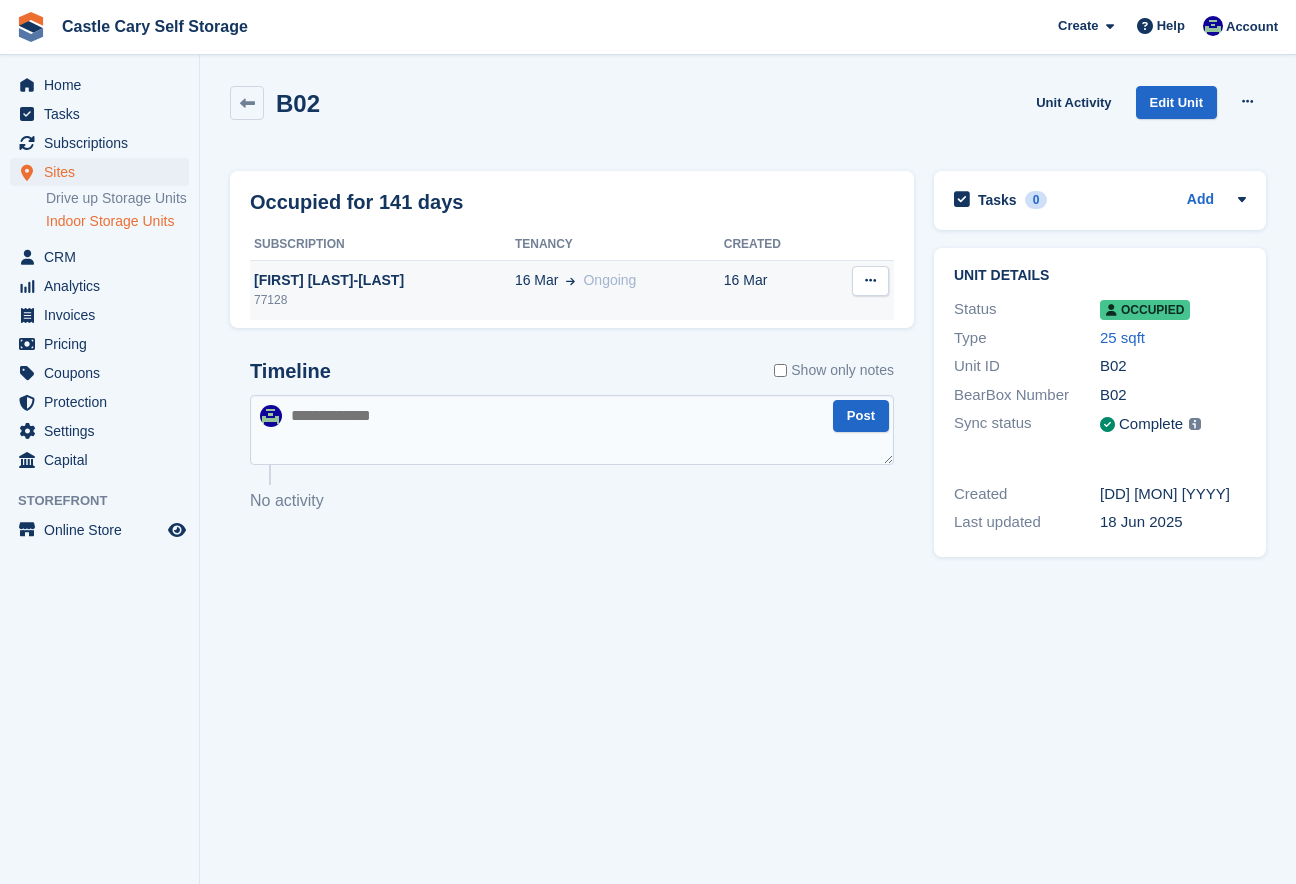 click on "16 Mar
Ongoing" at bounding box center (619, 290) 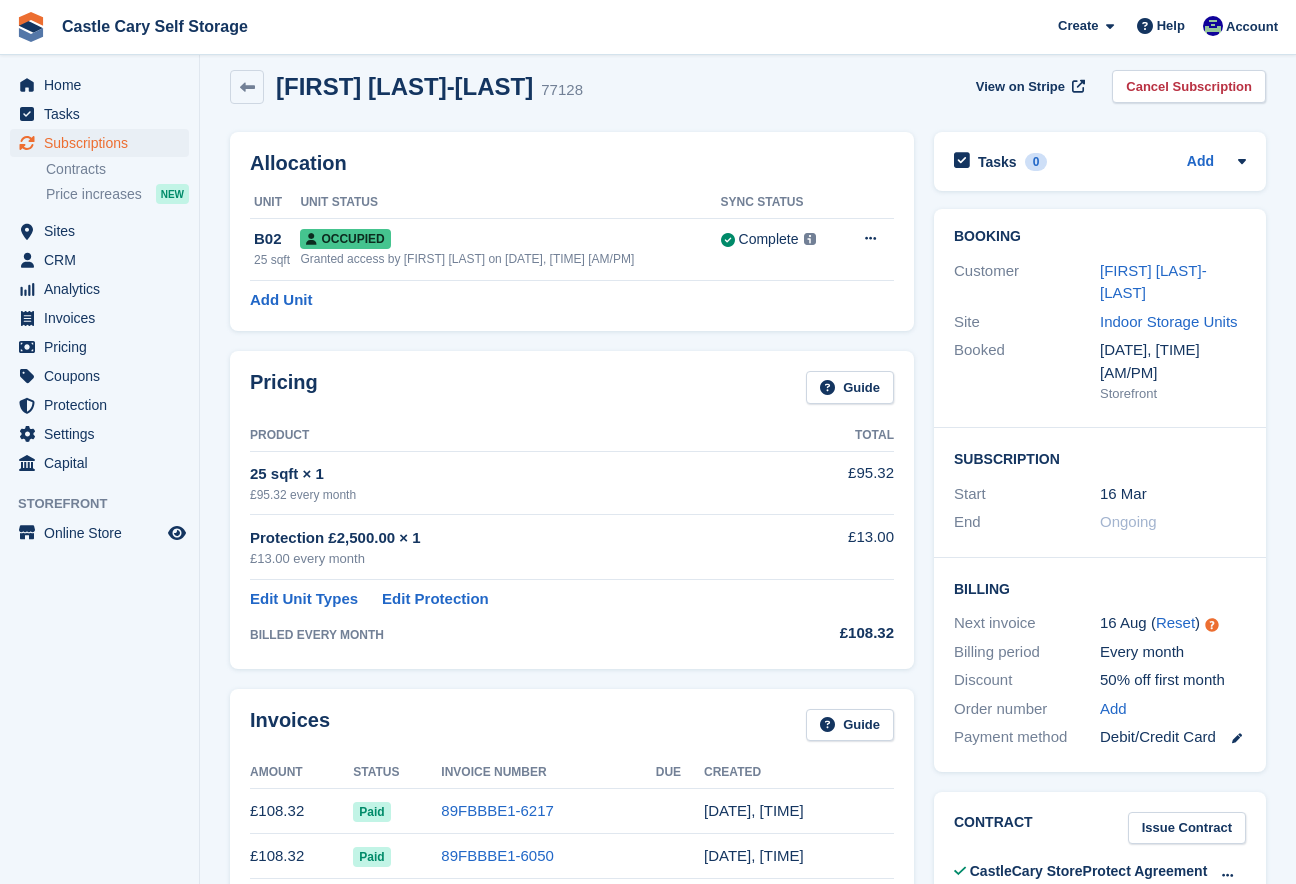scroll, scrollTop: 0, scrollLeft: 0, axis: both 